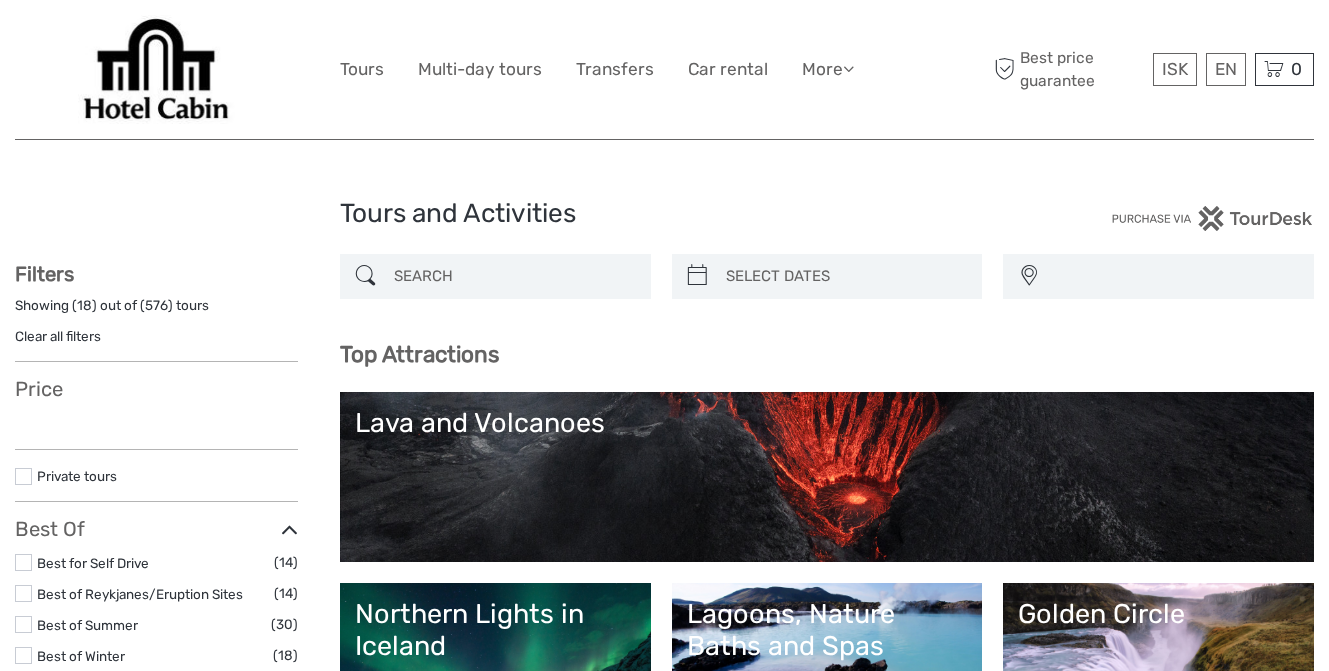 select 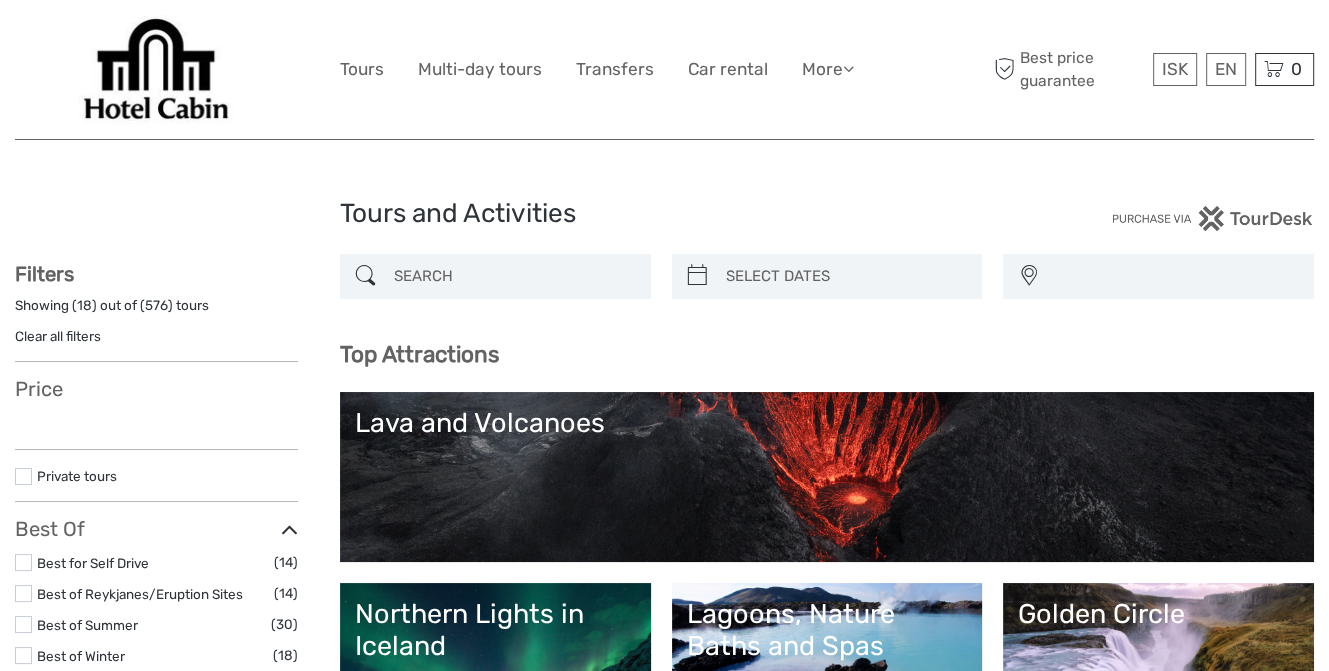select 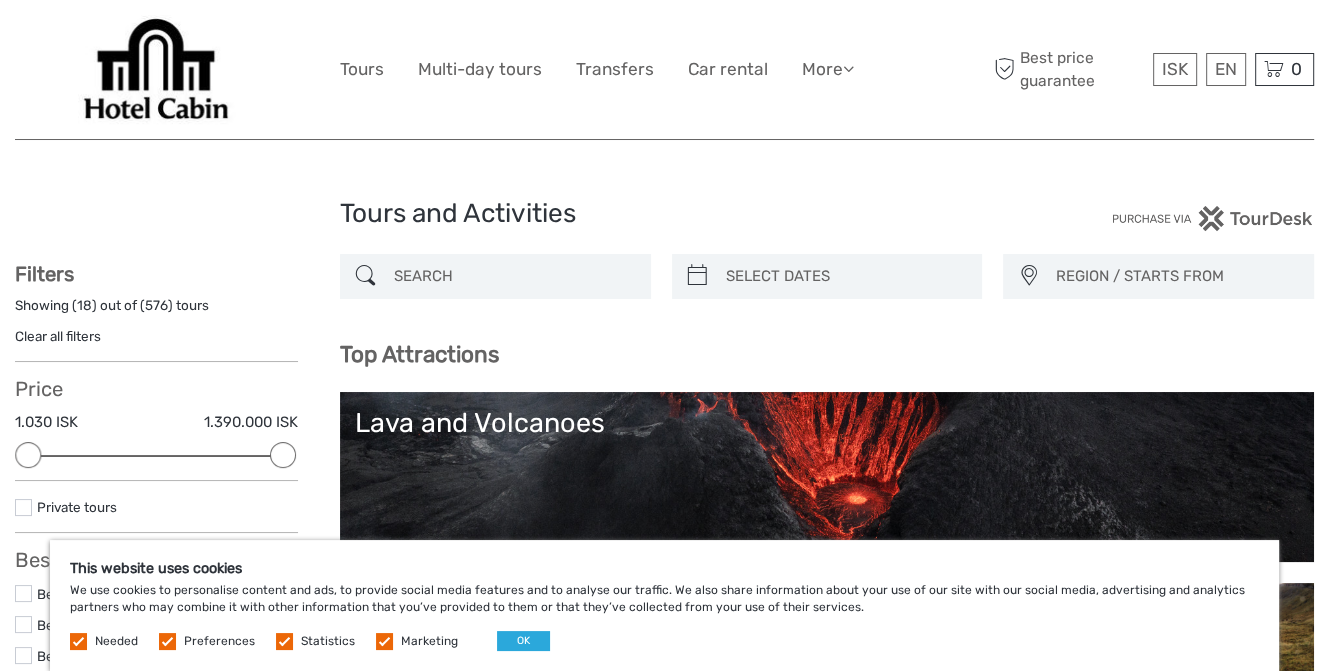 scroll, scrollTop: 0, scrollLeft: 0, axis: both 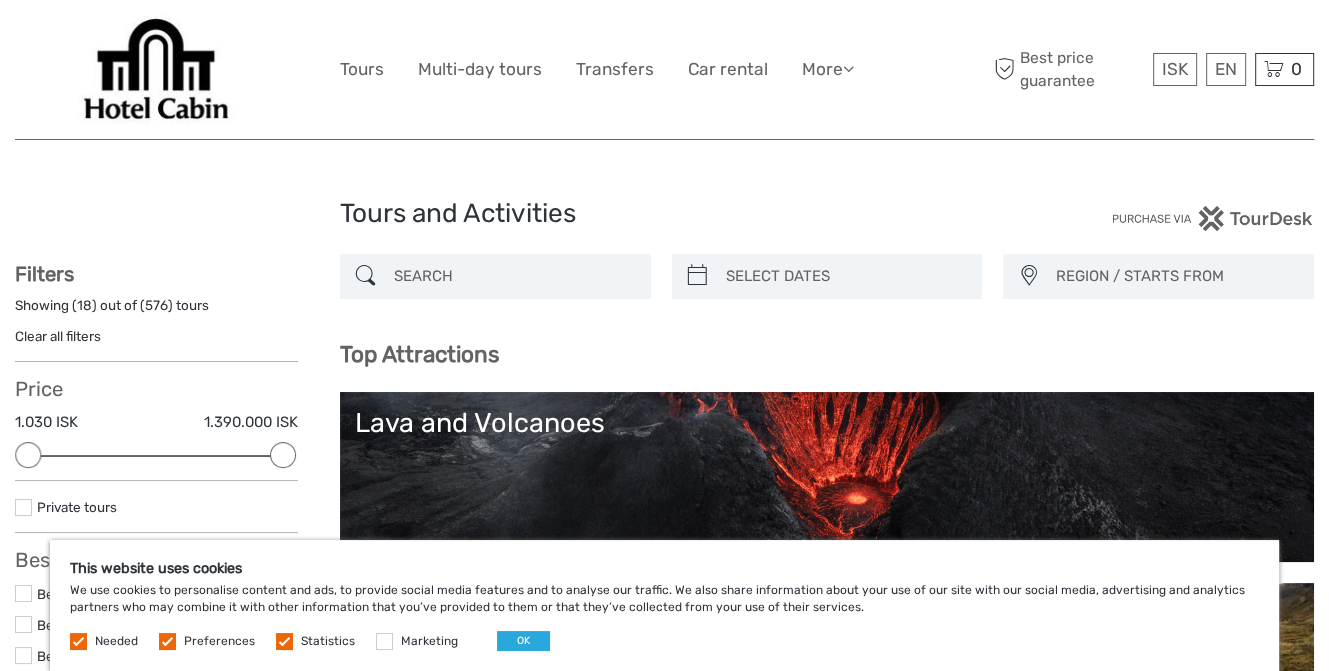 drag, startPoint x: 286, startPoint y: 639, endPoint x: 234, endPoint y: 638, distance: 52.009613 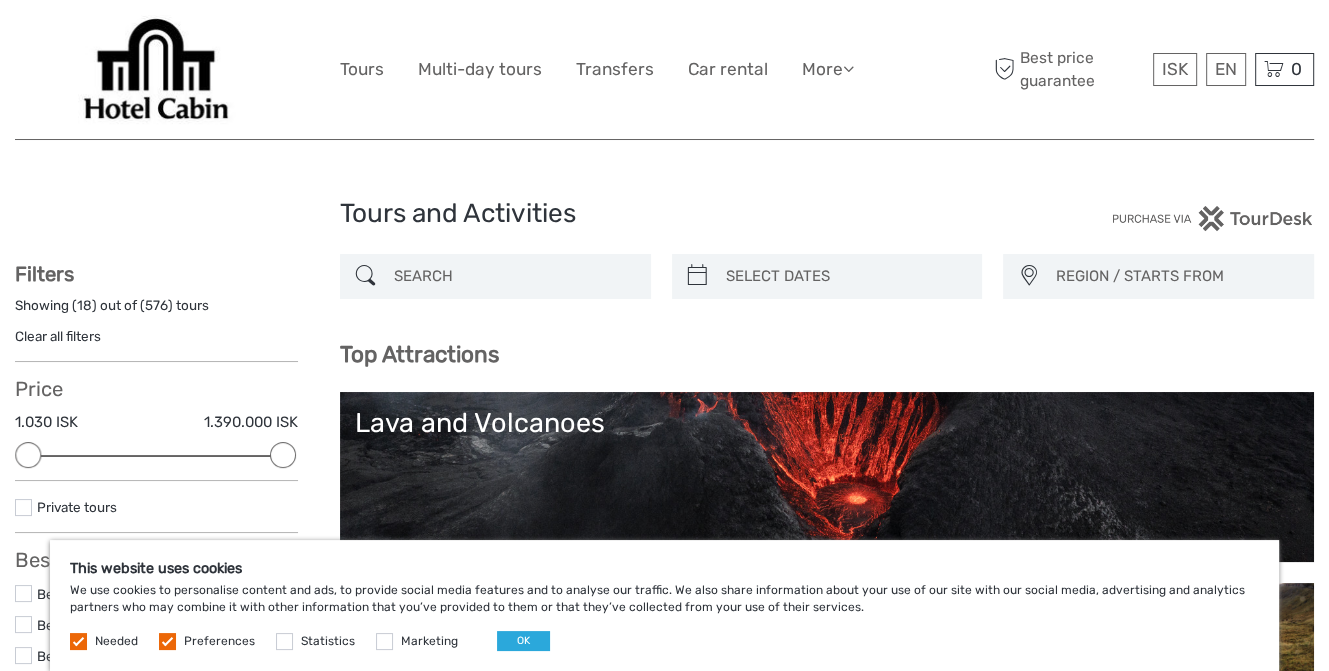 drag, startPoint x: 172, startPoint y: 635, endPoint x: 184, endPoint y: 637, distance: 12.165525 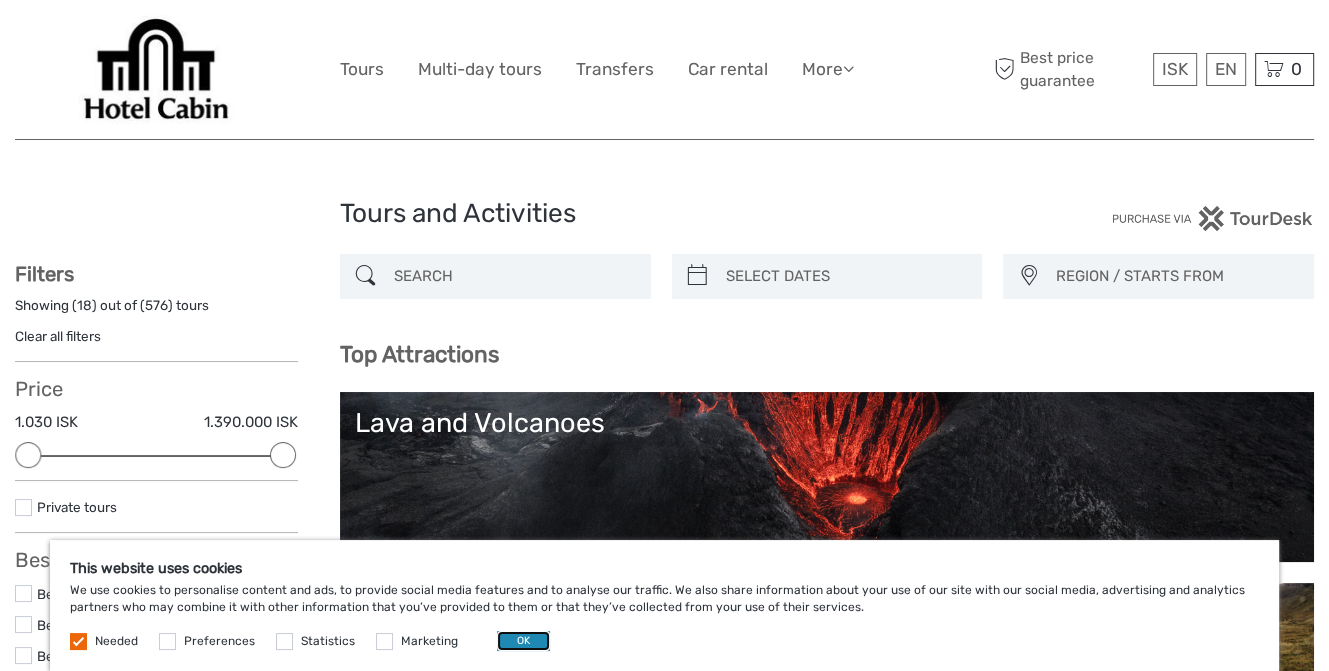 click on "OK" at bounding box center [523, 641] 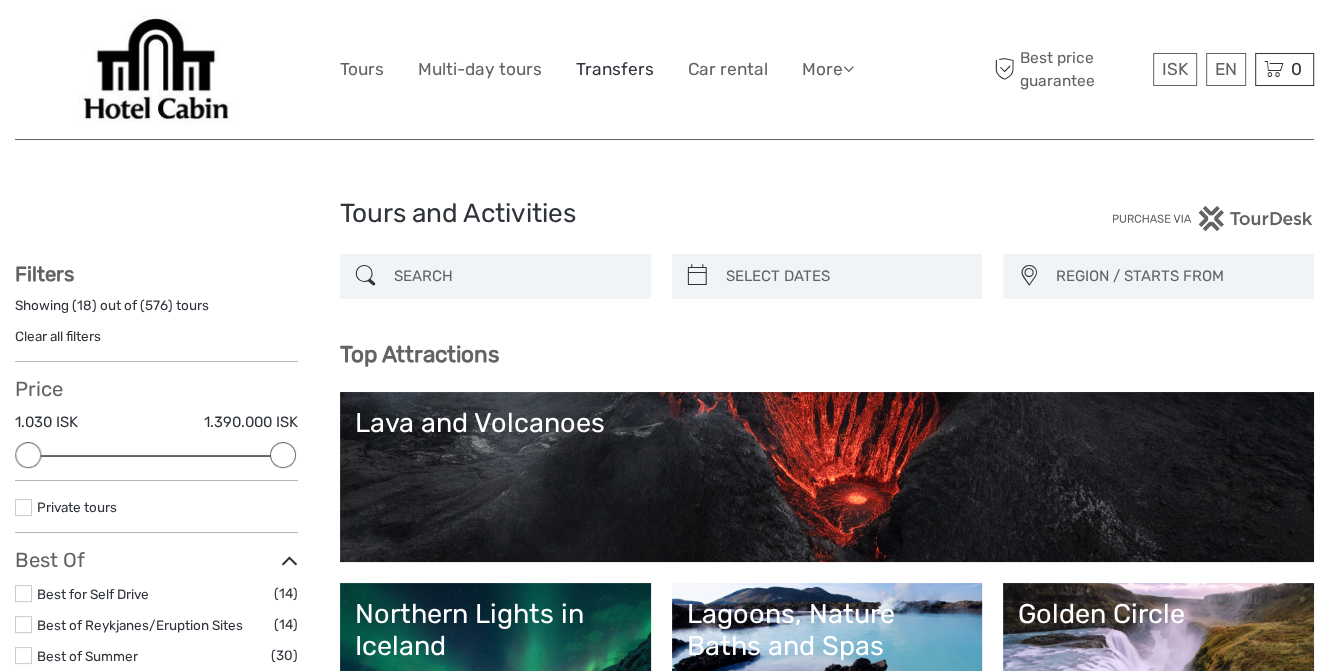 click on "Transfers" at bounding box center [615, 69] 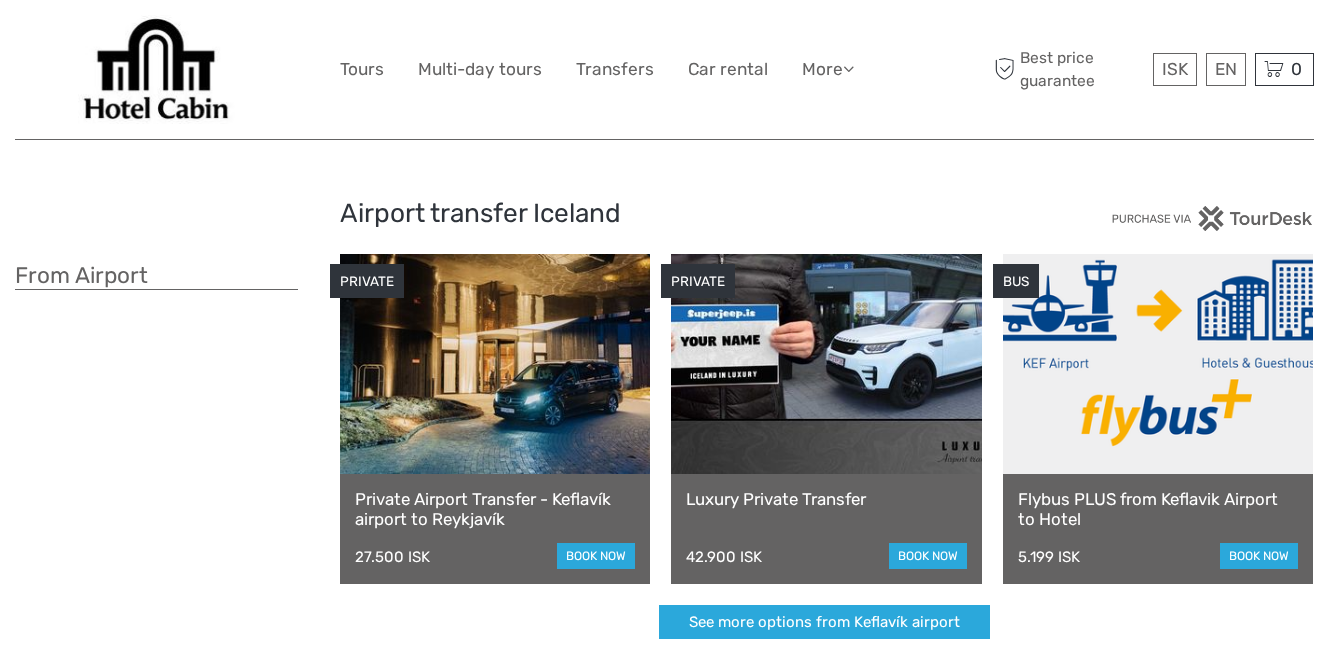 scroll, scrollTop: 0, scrollLeft: 0, axis: both 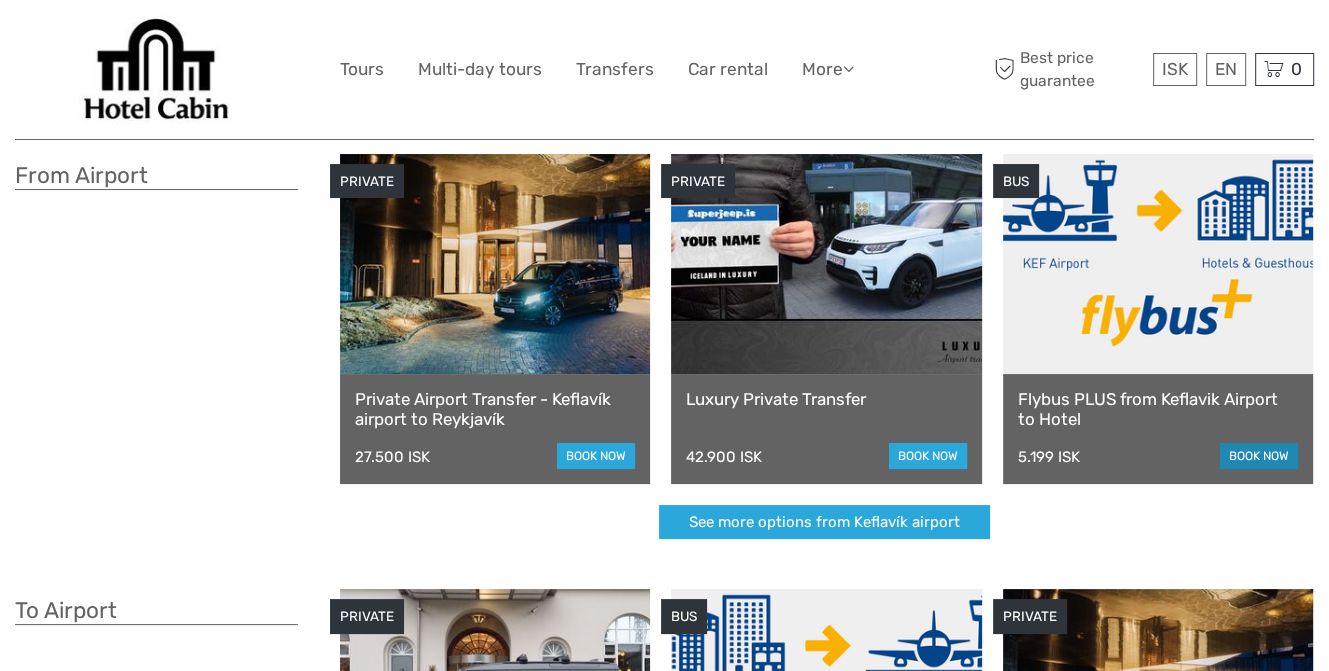 click on "book now" at bounding box center (1259, 456) 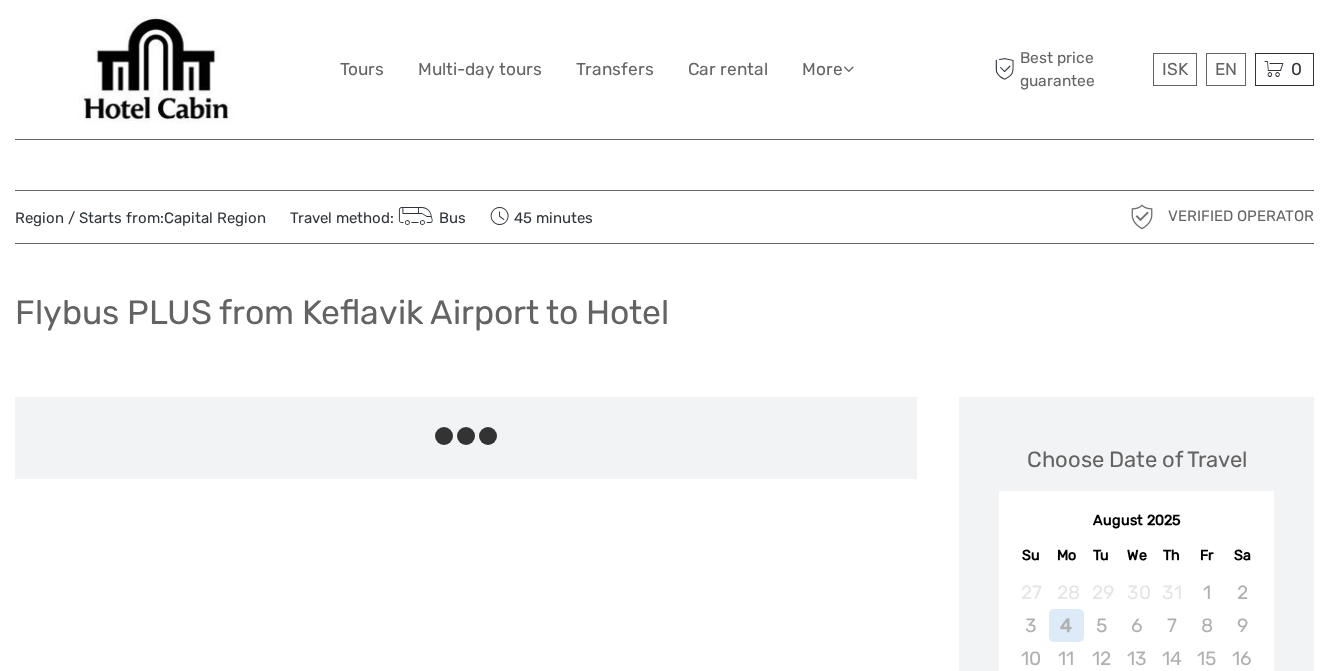 scroll, scrollTop: 0, scrollLeft: 0, axis: both 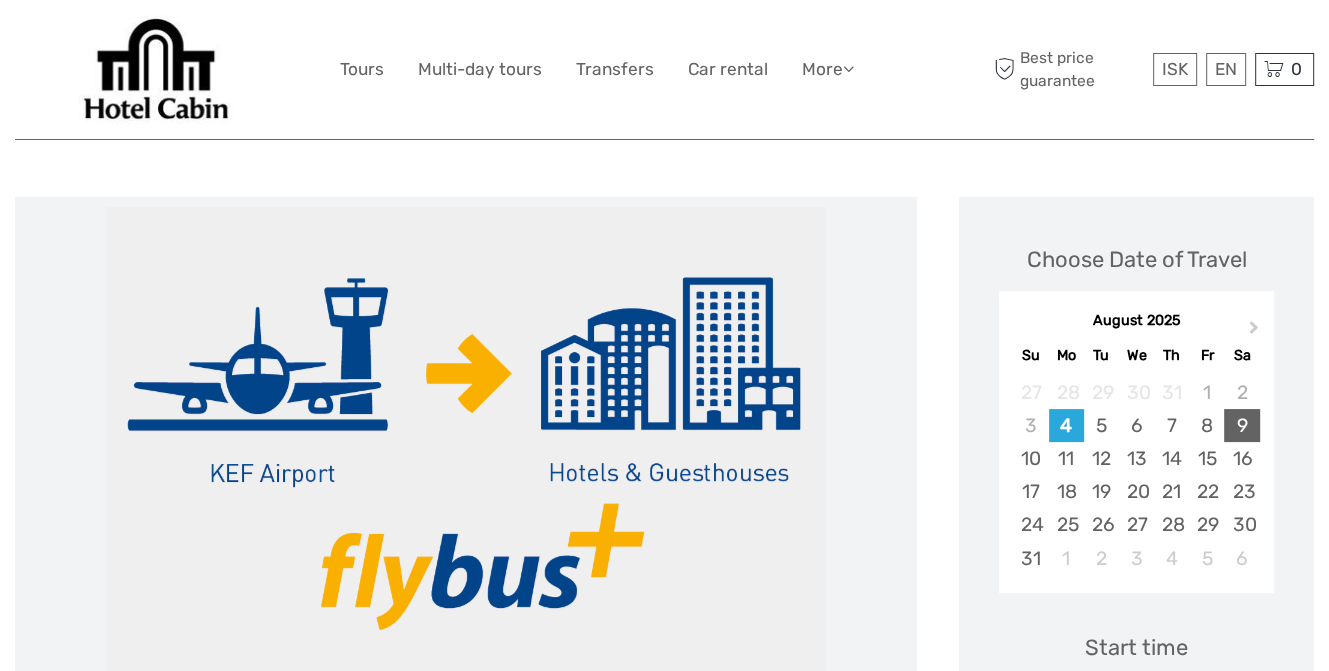 click on "9" at bounding box center [1241, 425] 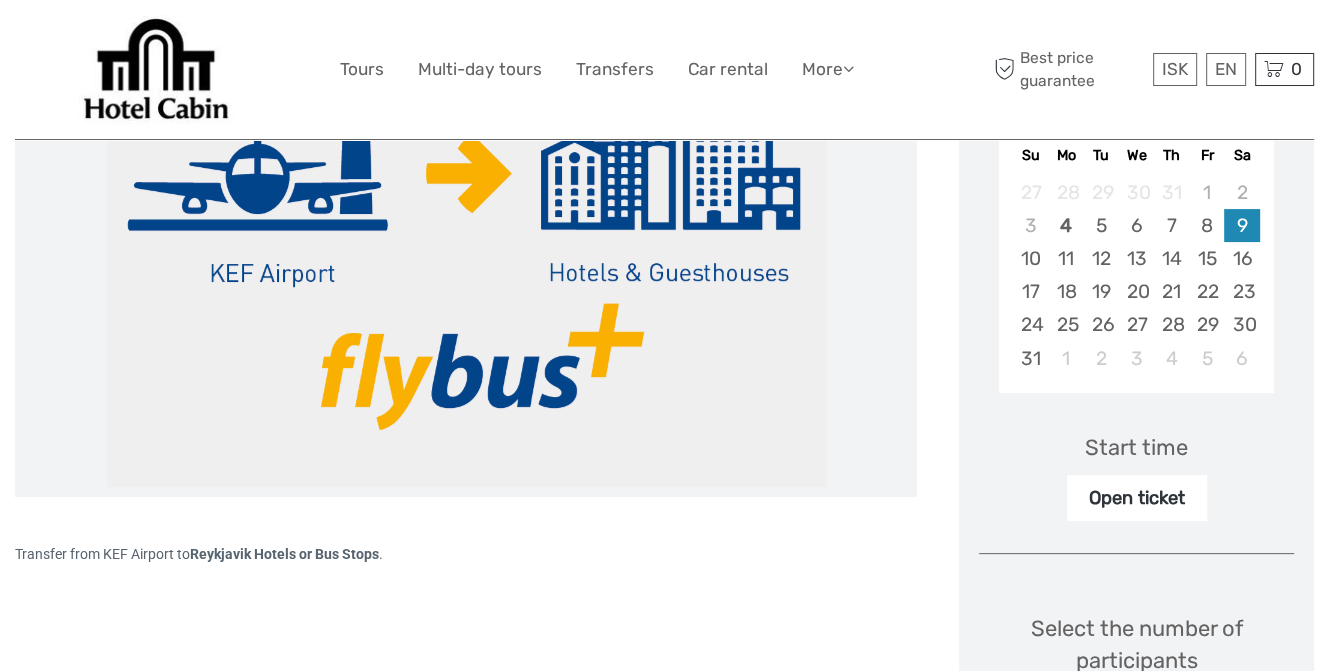 scroll, scrollTop: 500, scrollLeft: 0, axis: vertical 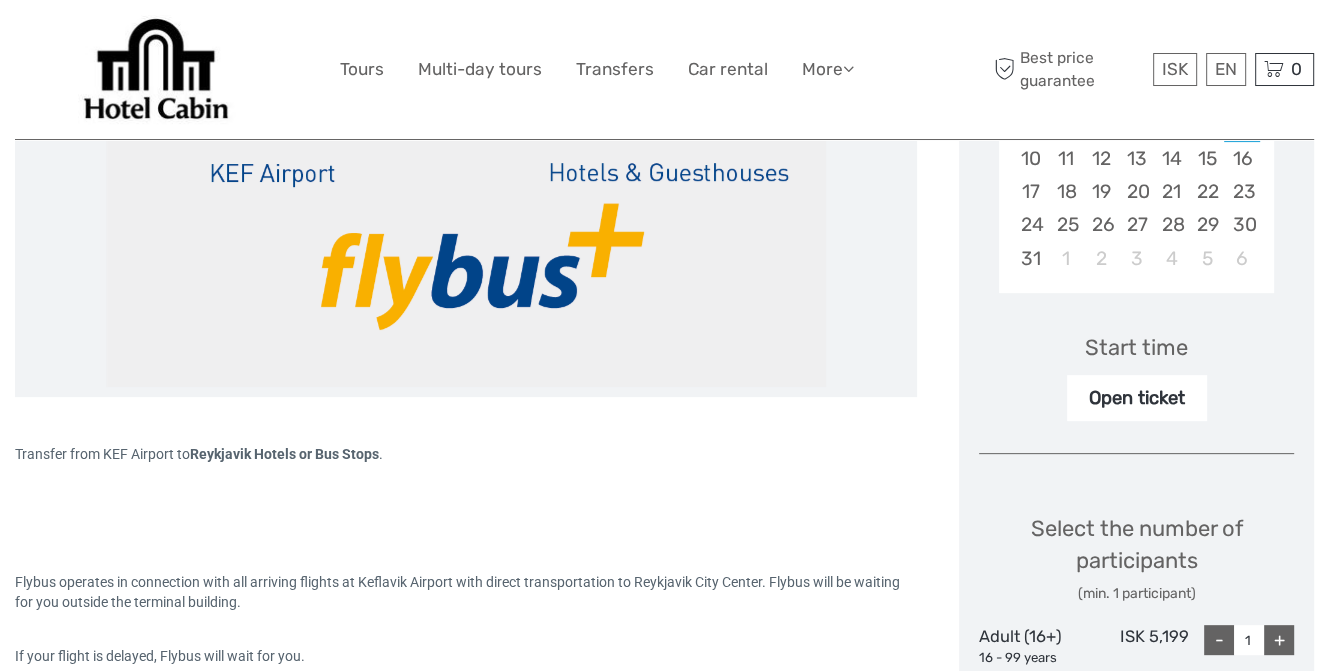 click on "Open ticket" at bounding box center [1137, 398] 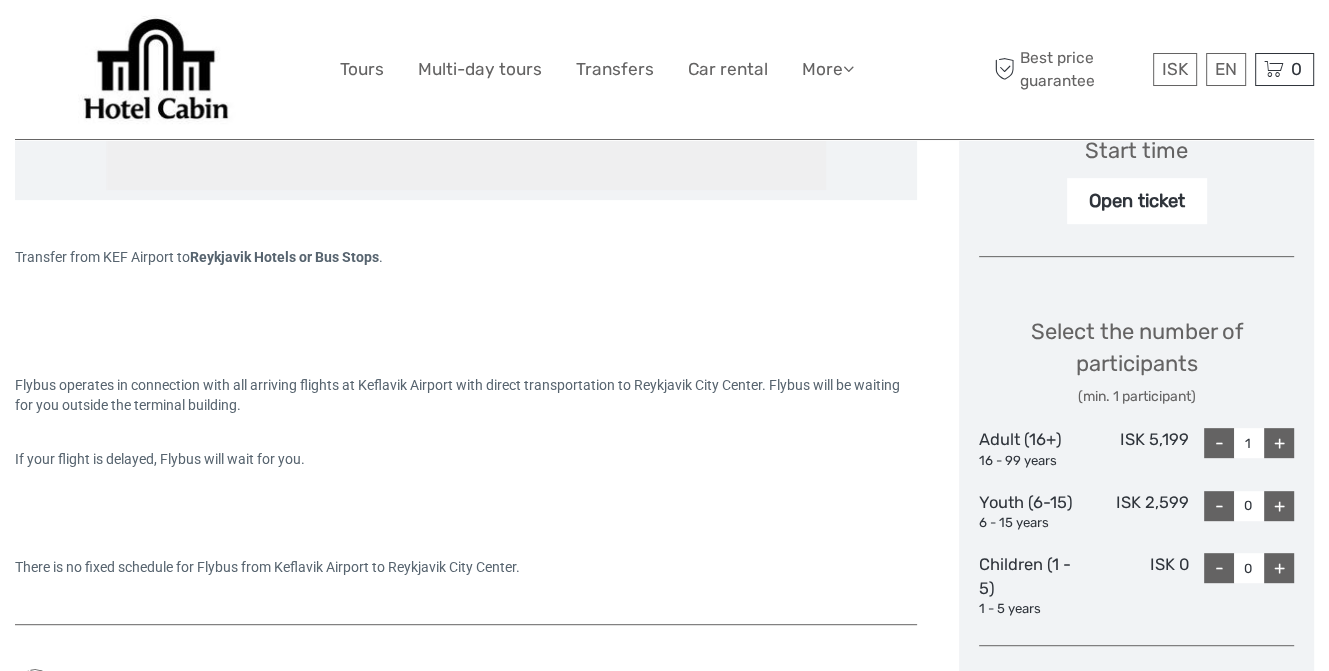 scroll, scrollTop: 700, scrollLeft: 0, axis: vertical 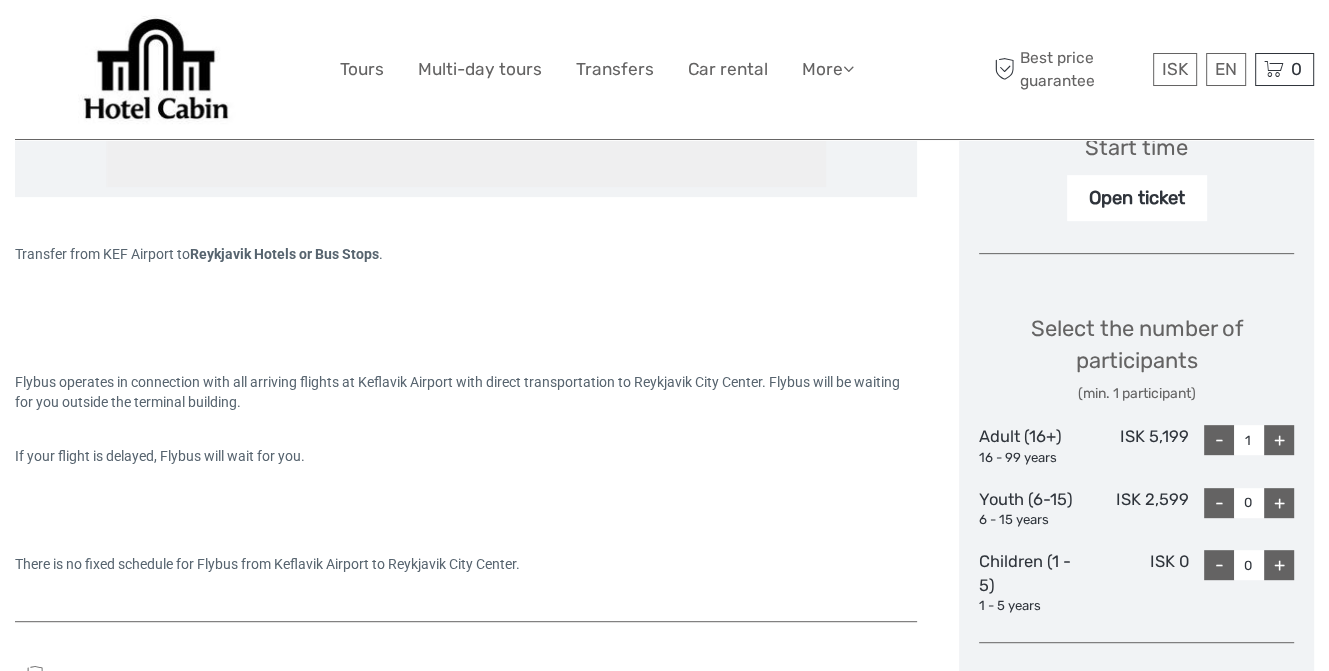 click on "+" at bounding box center (1279, 440) 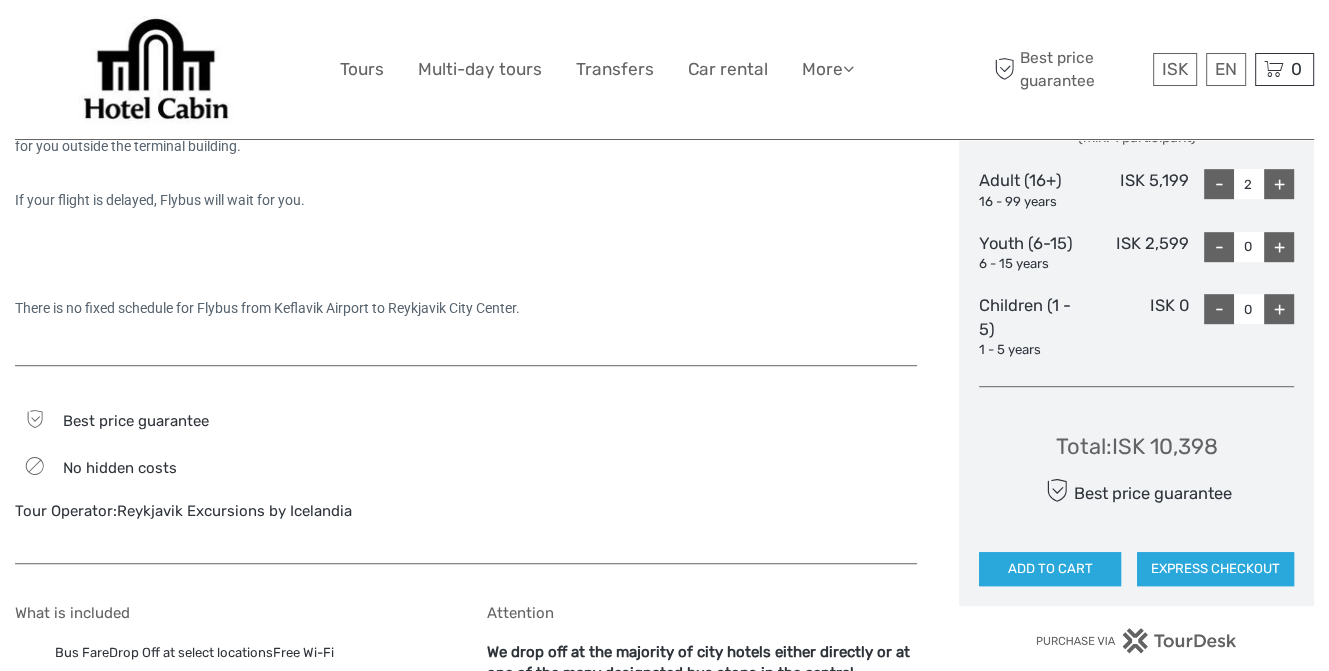 scroll, scrollTop: 1000, scrollLeft: 0, axis: vertical 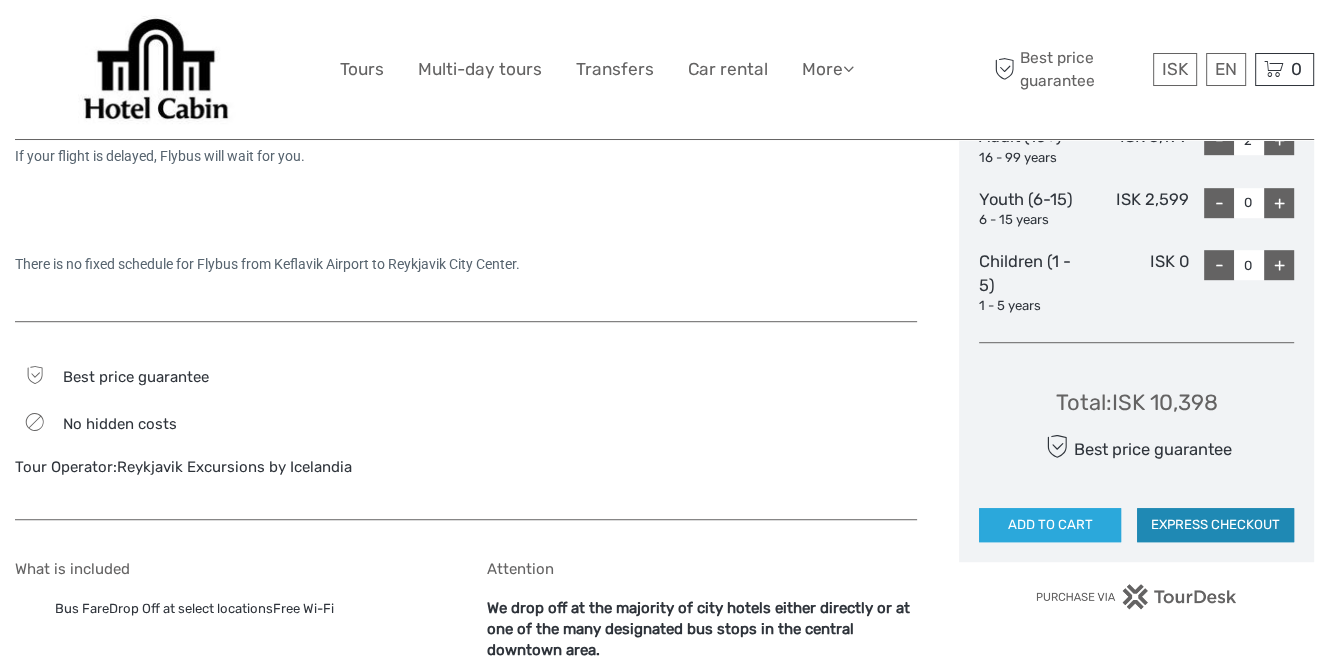 click on "EXPRESS CHECKOUT" at bounding box center [1215, 525] 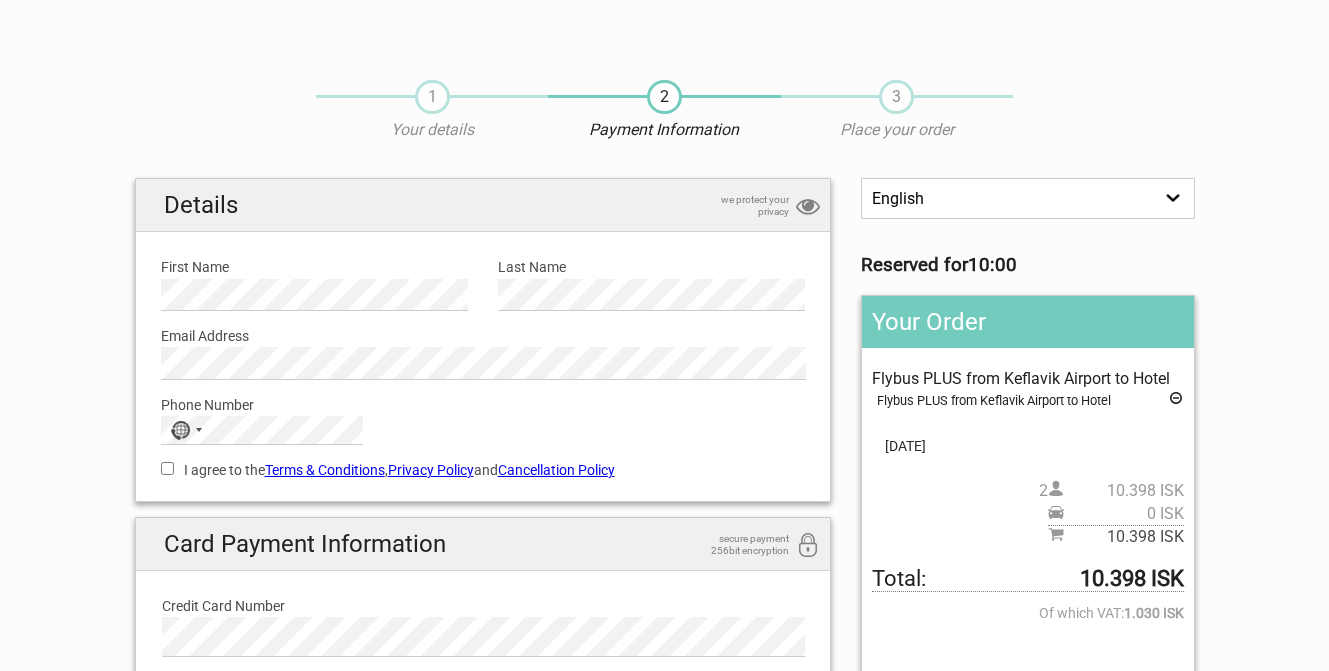 scroll, scrollTop: 0, scrollLeft: 0, axis: both 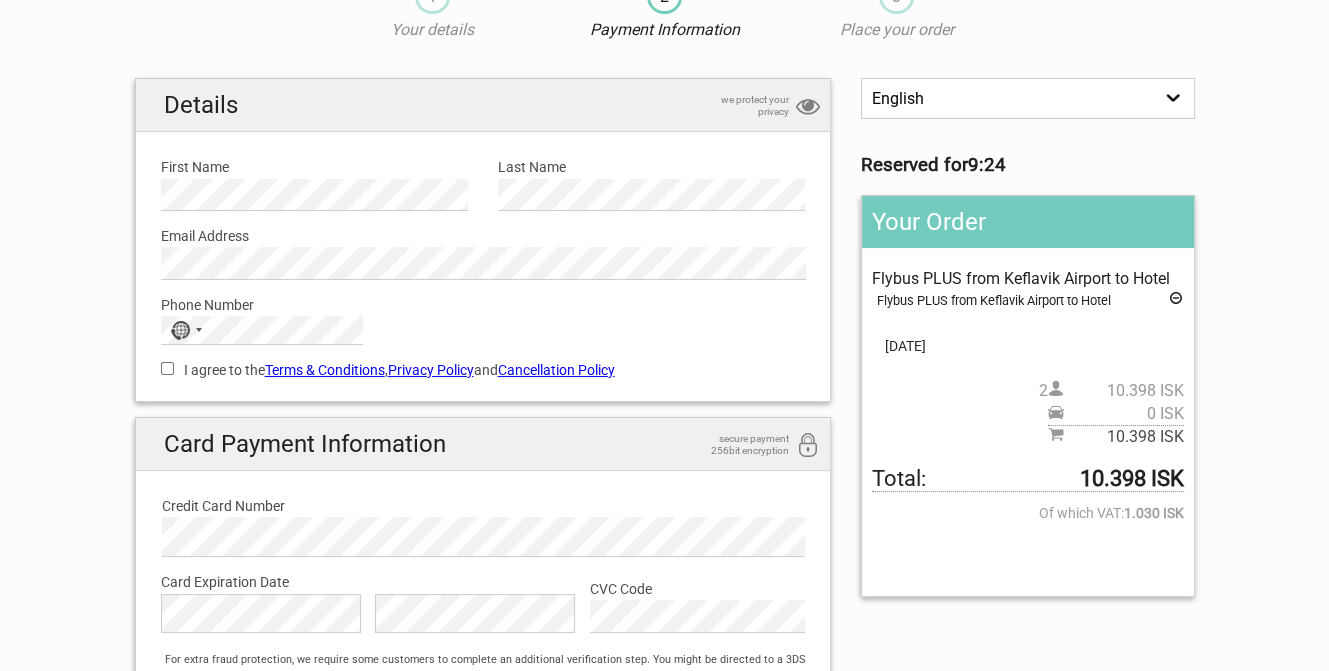 type 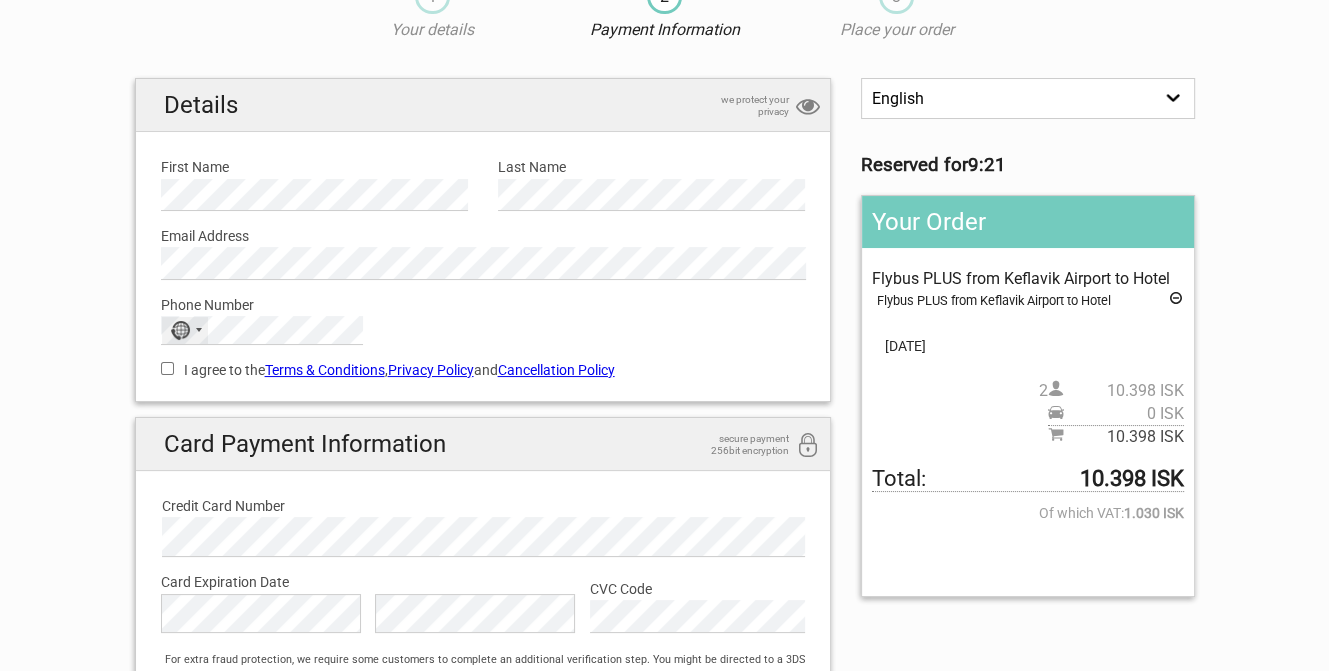click at bounding box center (199, 330) 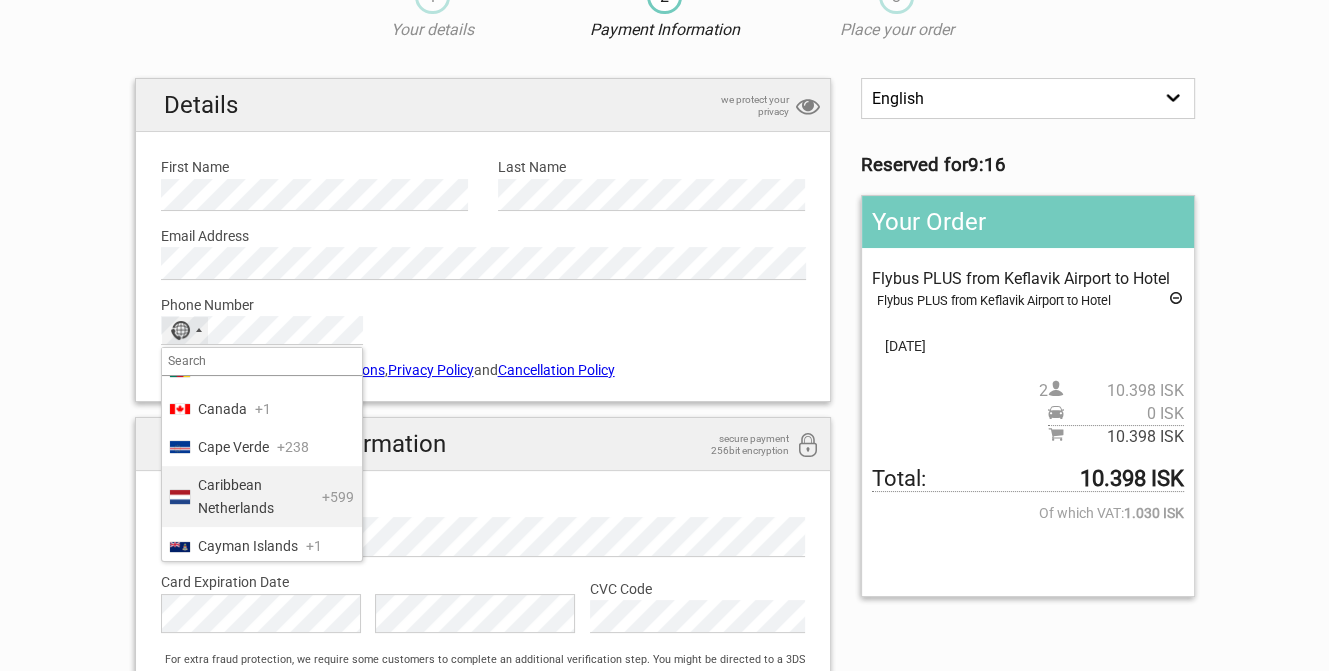 scroll, scrollTop: 1500, scrollLeft: 0, axis: vertical 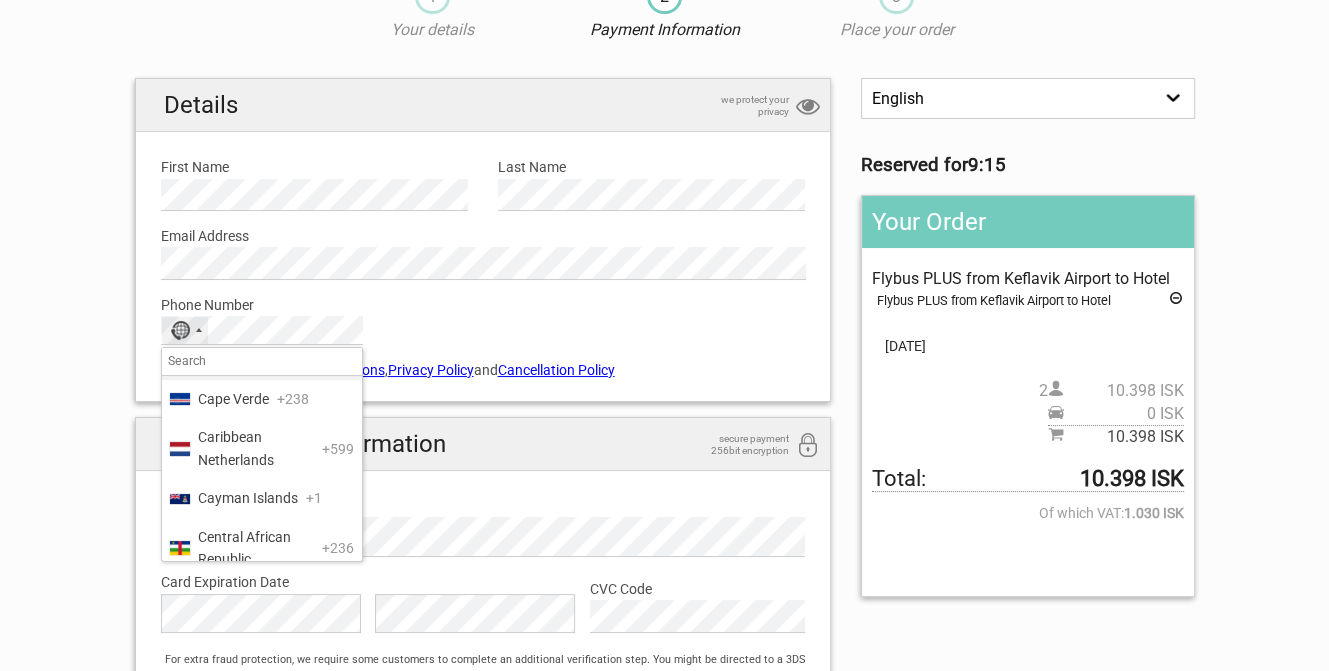 click on "Canada" at bounding box center [222, 361] 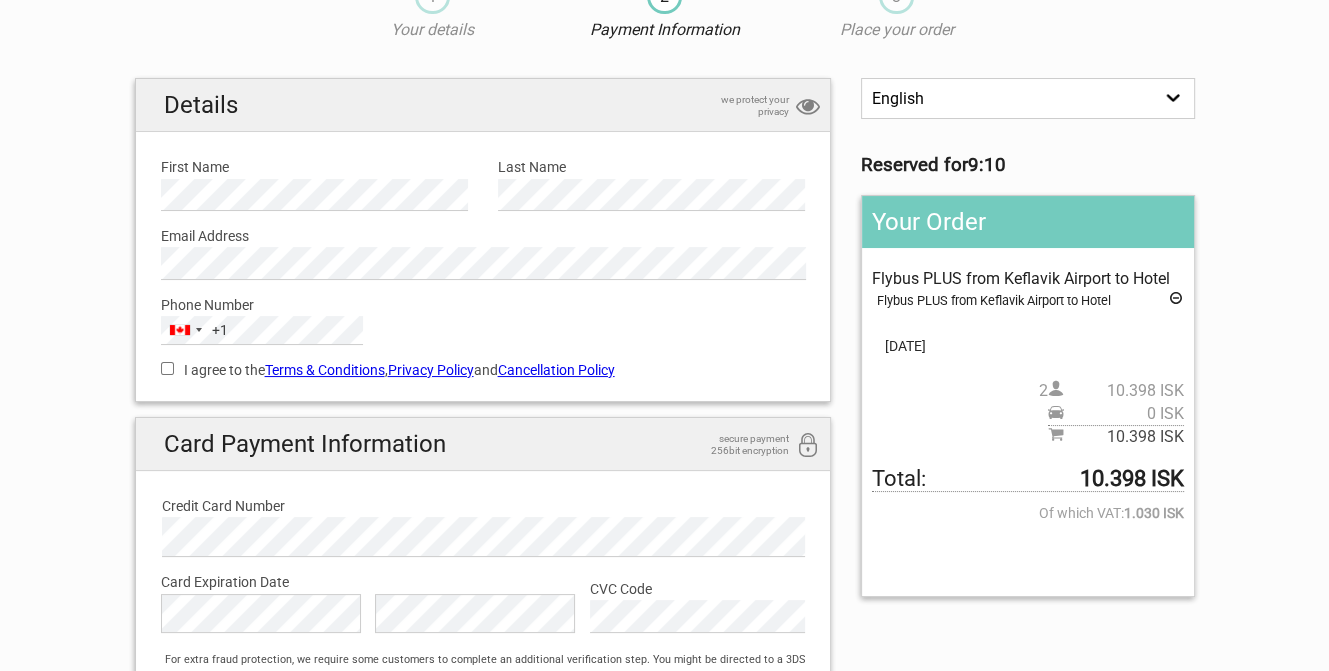 click on "I agree to the  Terms & Conditions ,  Privacy Policy  and  Cancellation Policy" at bounding box center (167, 368) 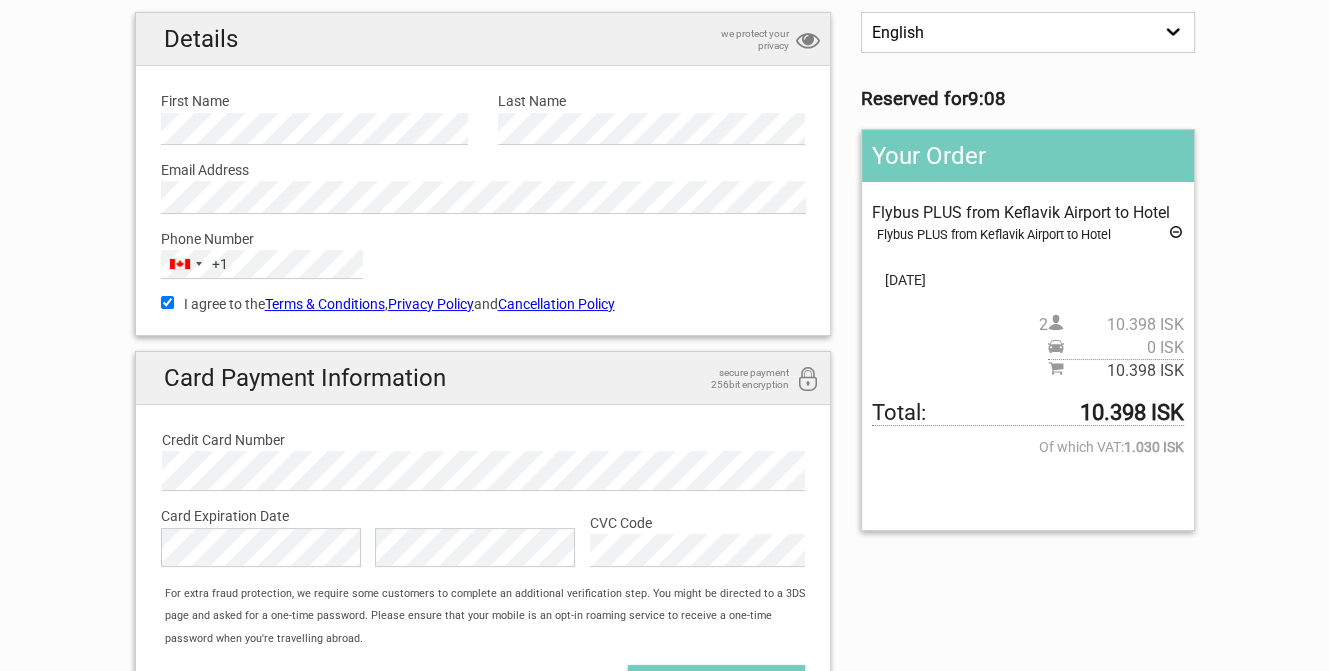 scroll, scrollTop: 200, scrollLeft: 0, axis: vertical 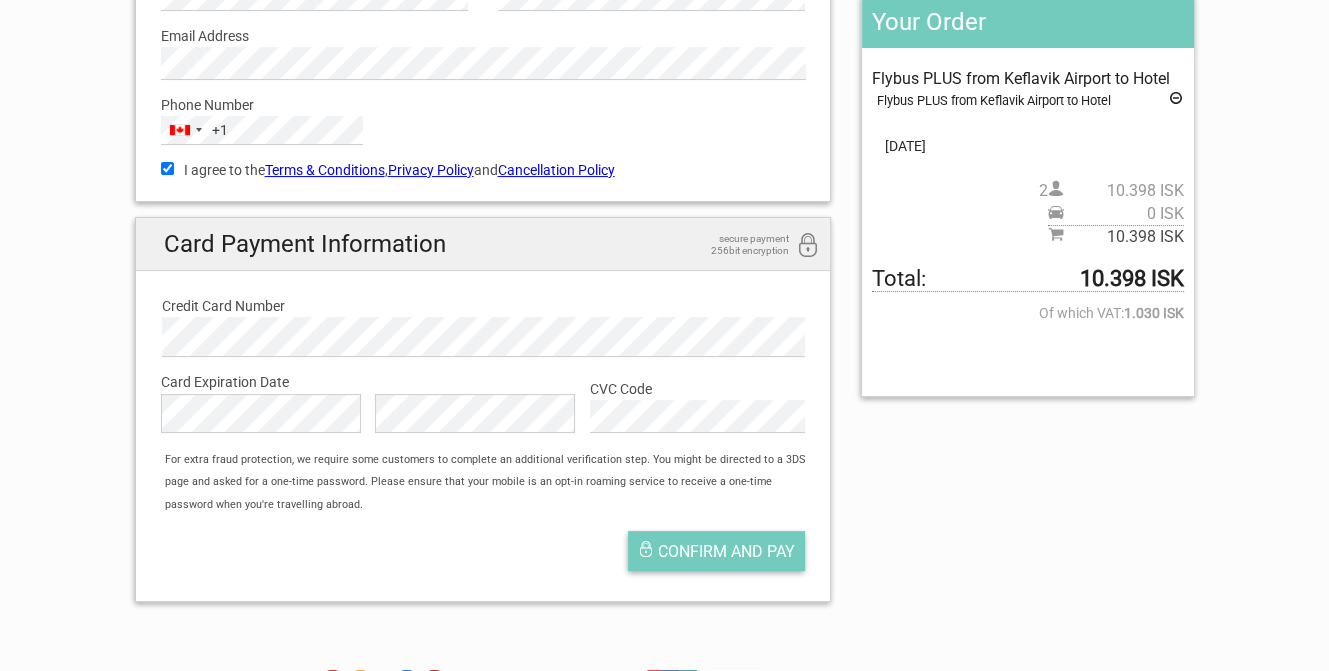 click on "Confirm and pay" at bounding box center (726, 551) 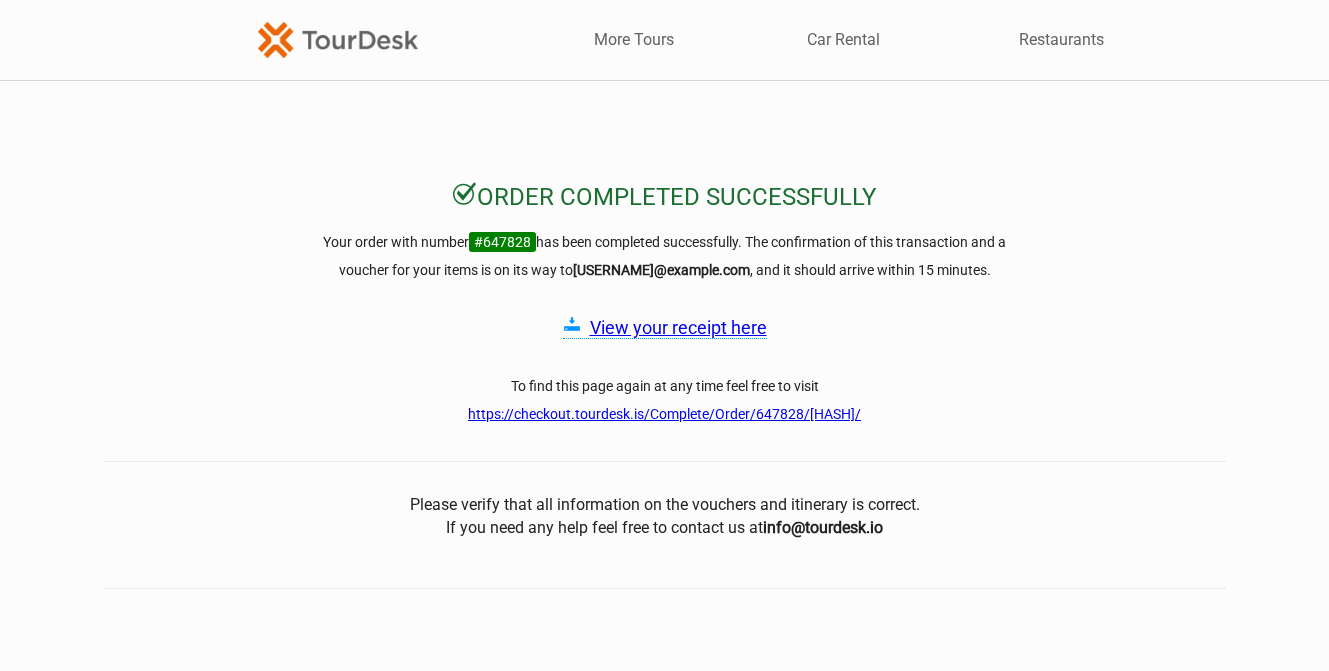 scroll, scrollTop: 0, scrollLeft: 0, axis: both 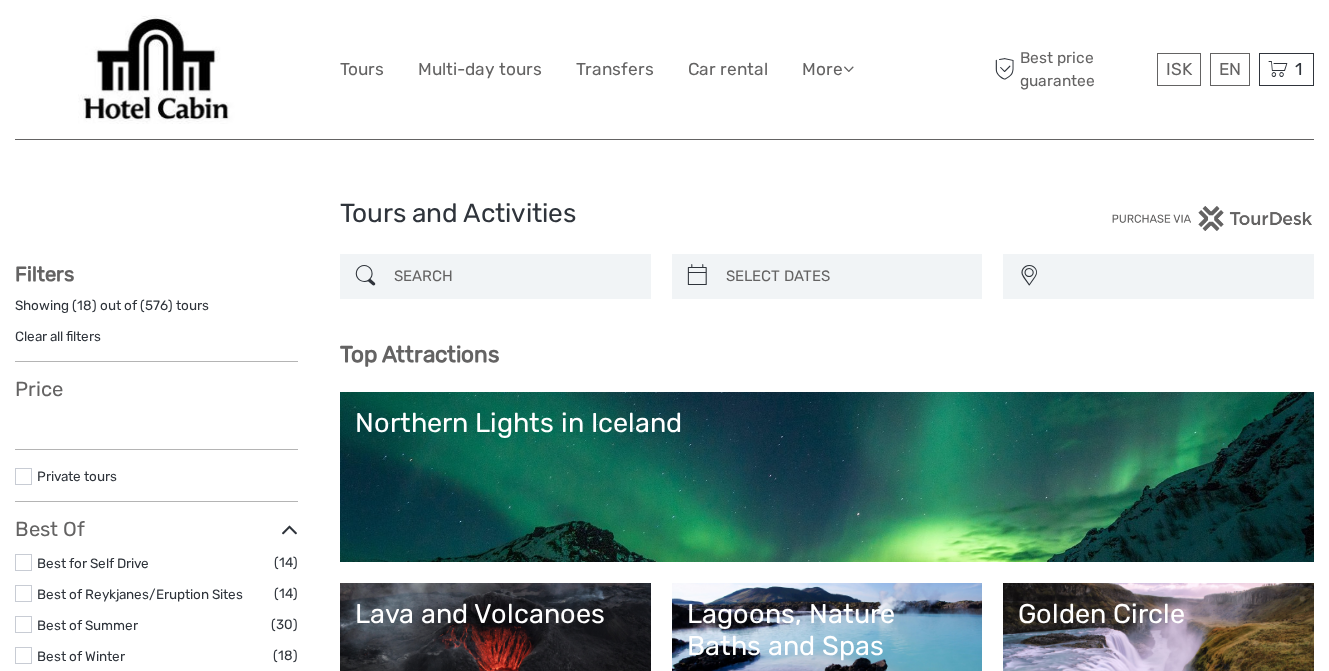 select 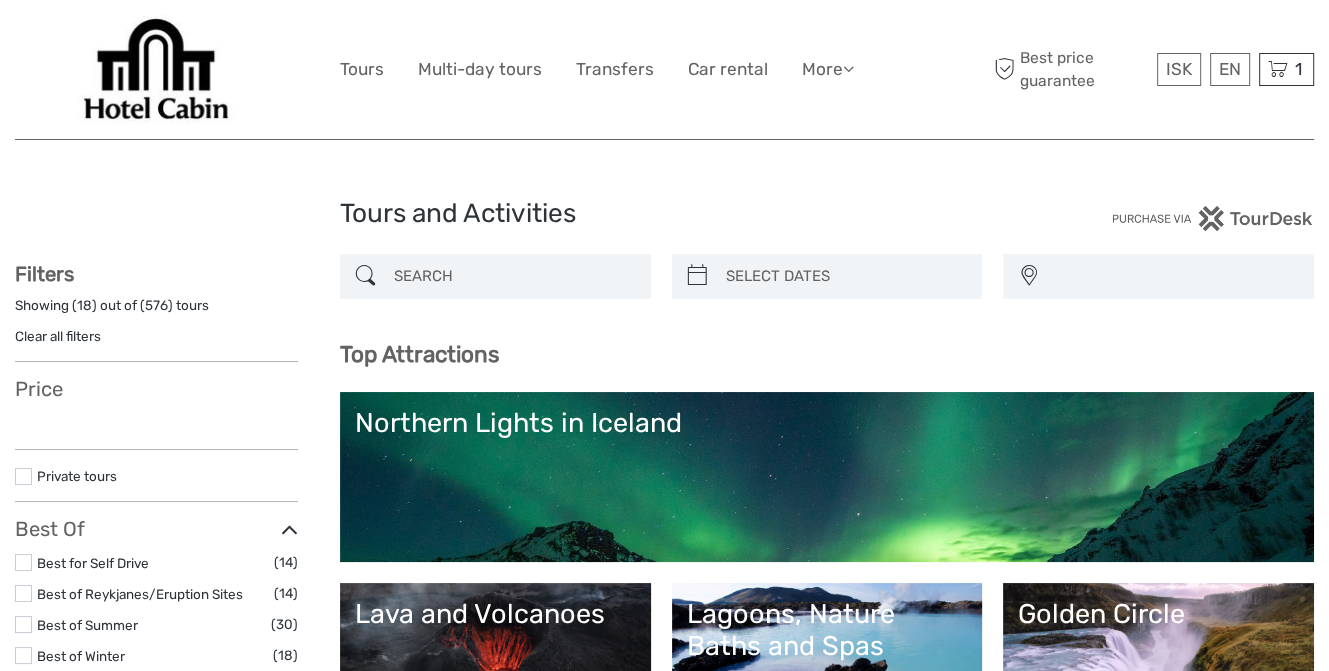 select 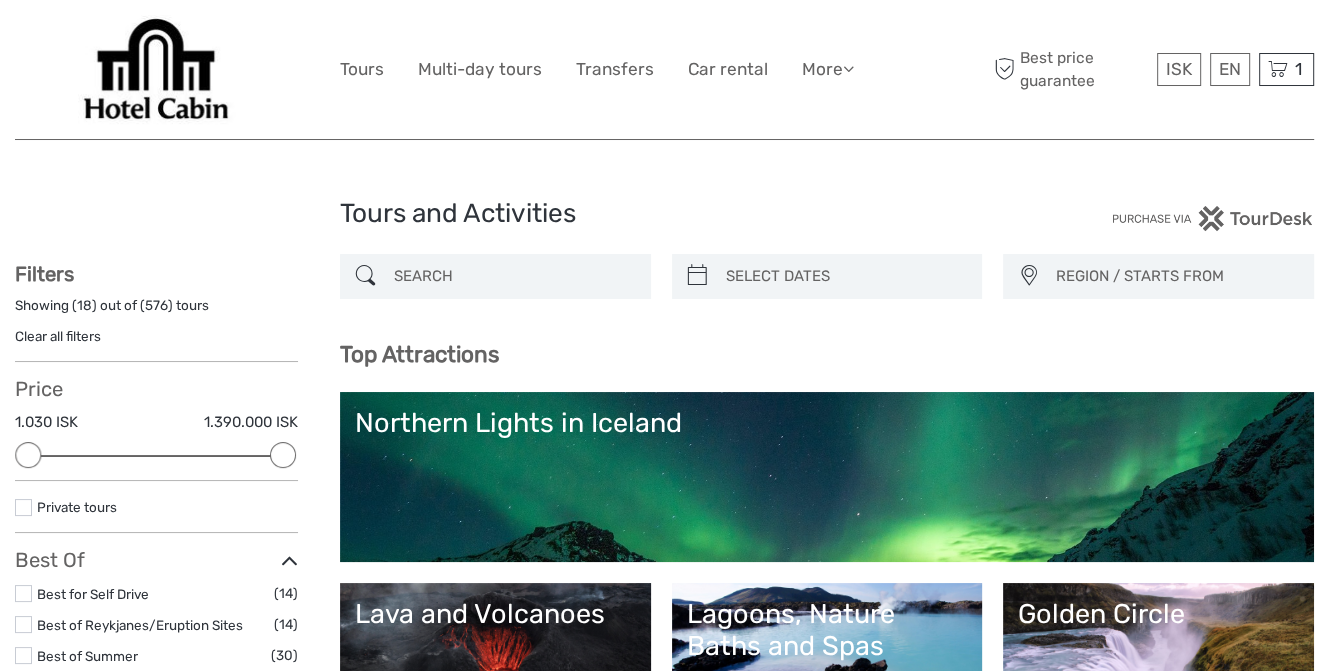 scroll, scrollTop: 0, scrollLeft: 0, axis: both 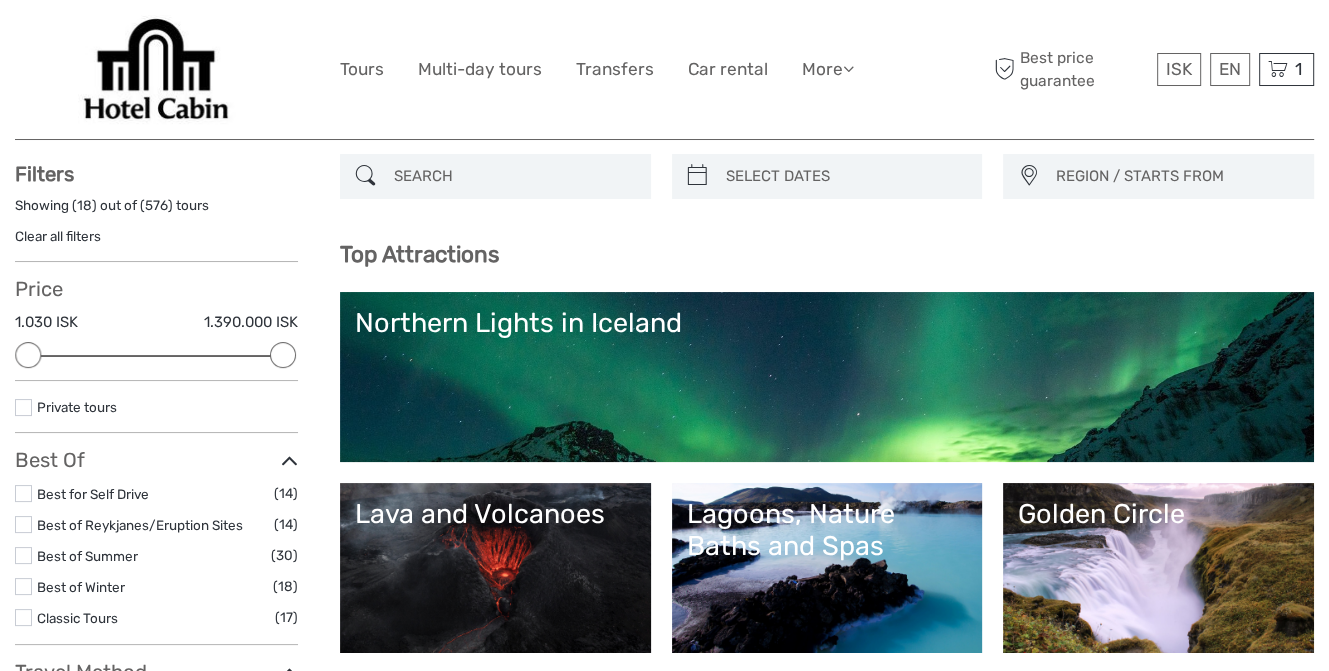 click on "Lava and Volcanoes" at bounding box center (495, 568) 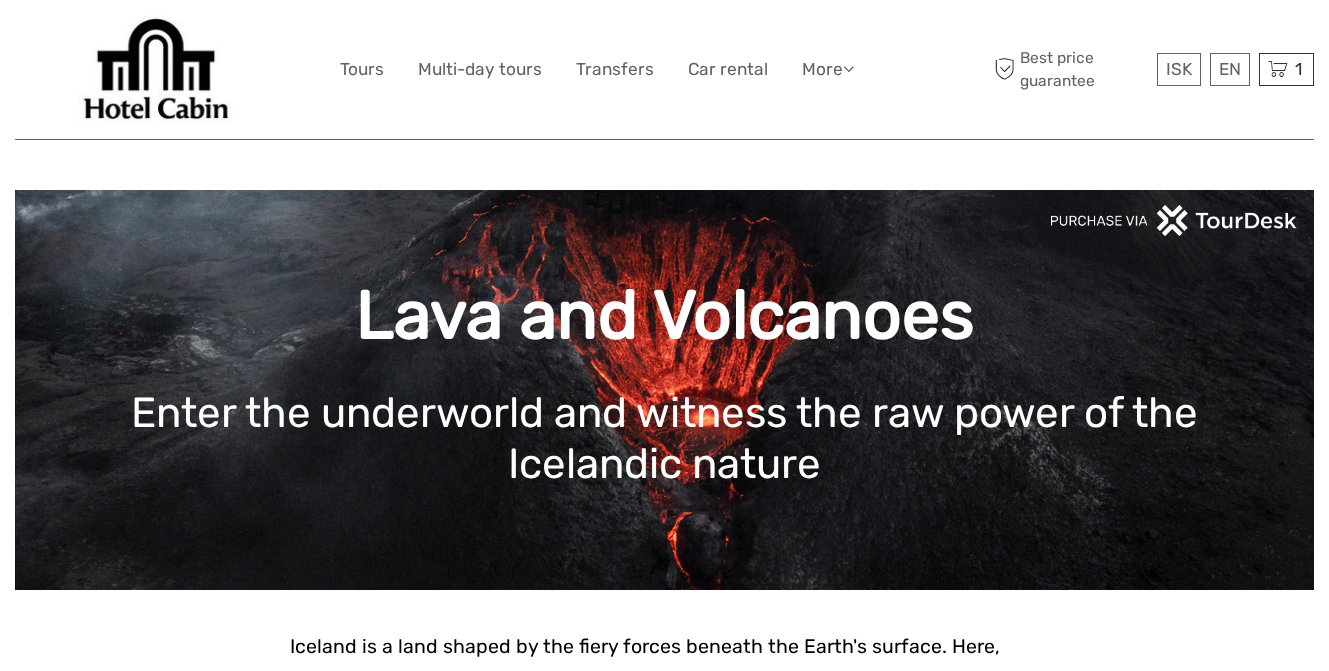 scroll, scrollTop: 0, scrollLeft: 0, axis: both 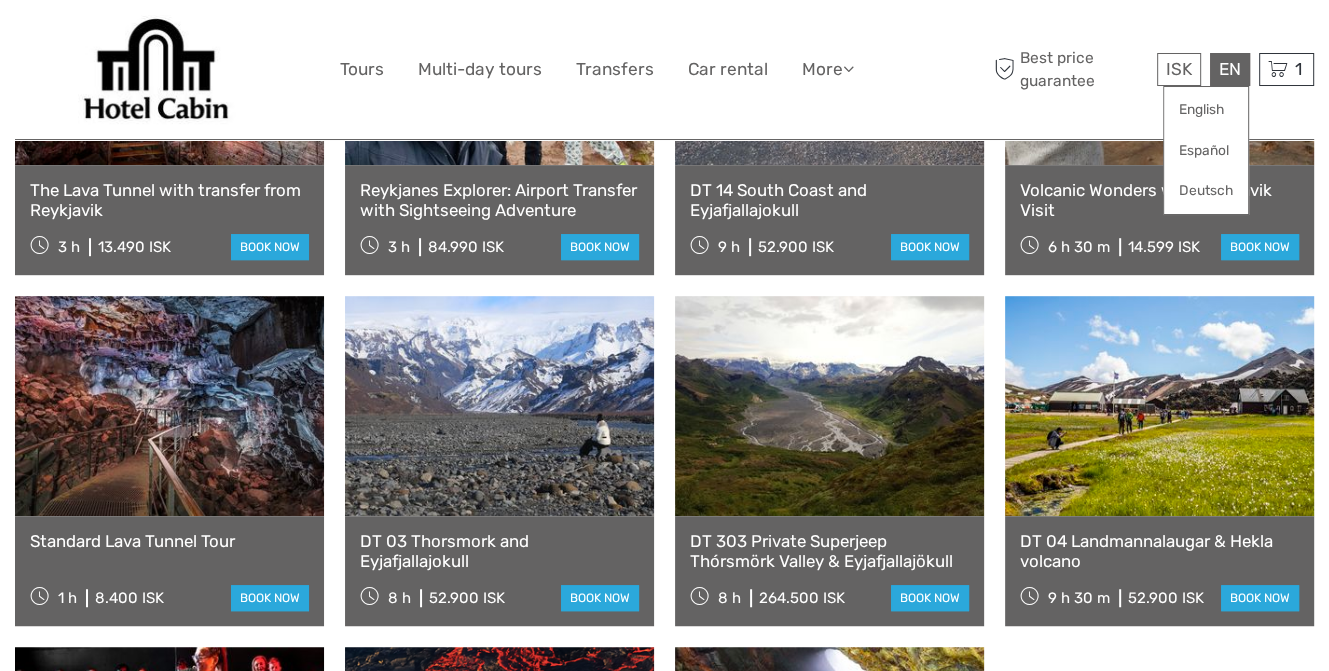 click on "EN
English
Español
Deutsch" at bounding box center (1230, 69) 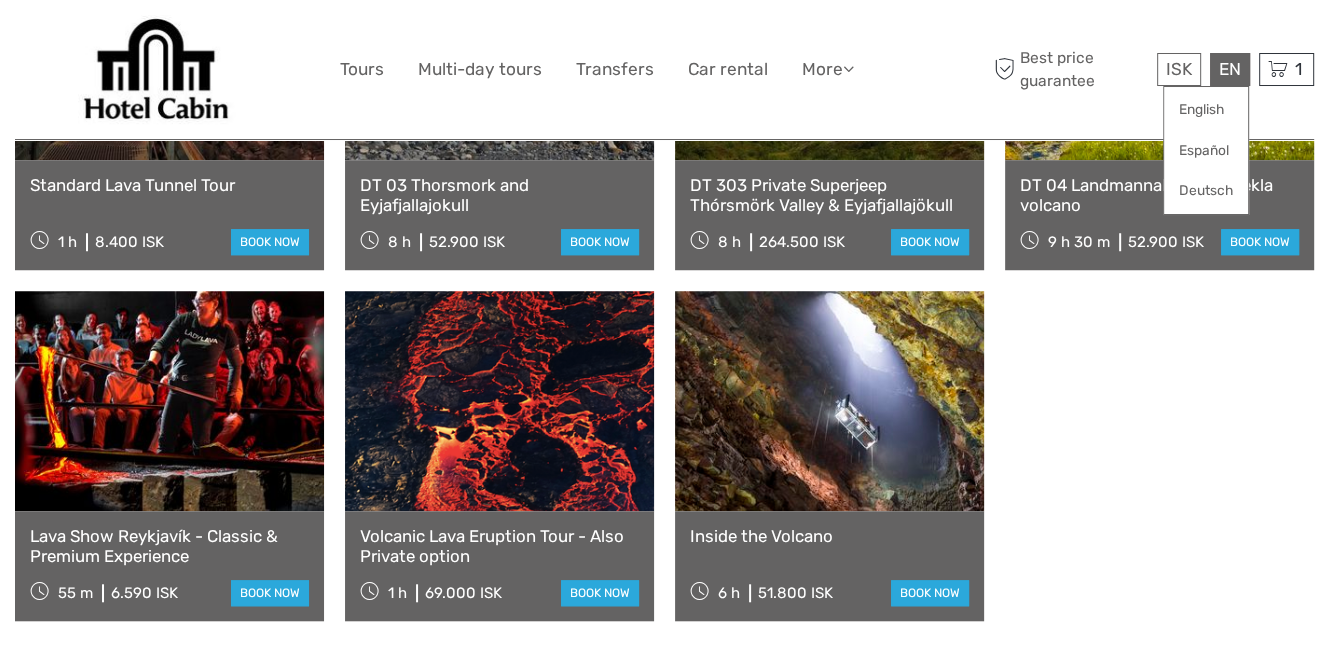 scroll, scrollTop: 1400, scrollLeft: 0, axis: vertical 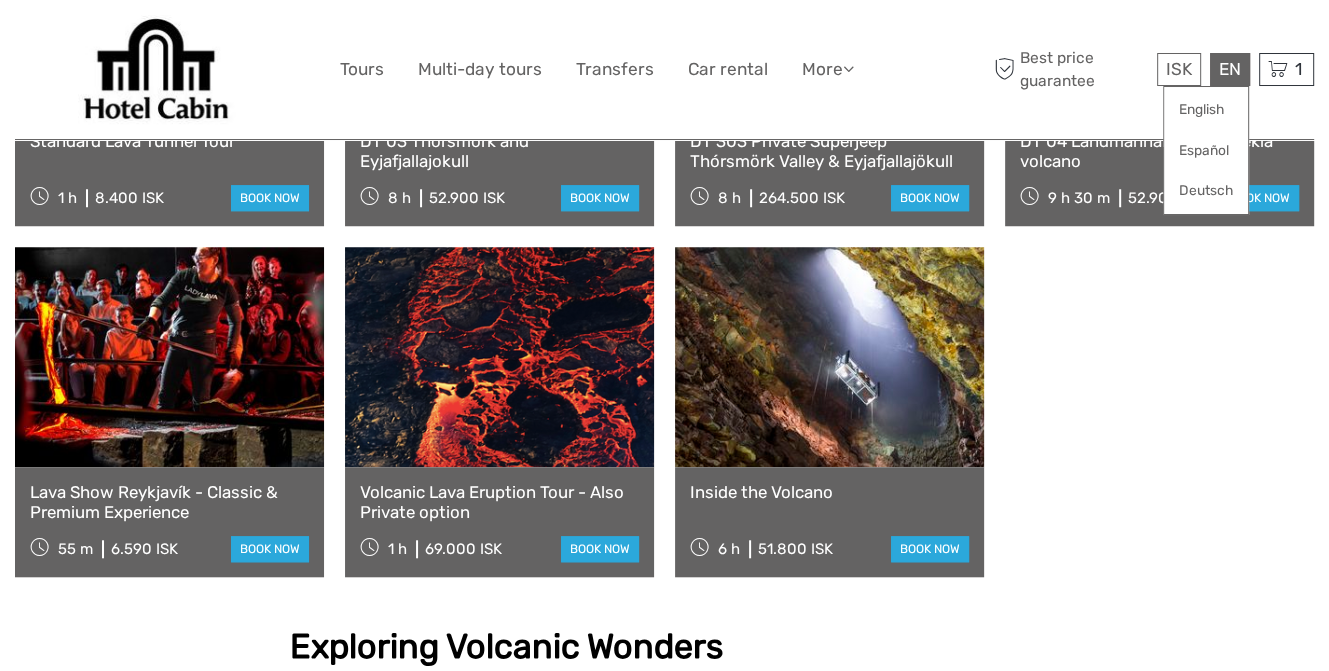click at bounding box center (169, 357) 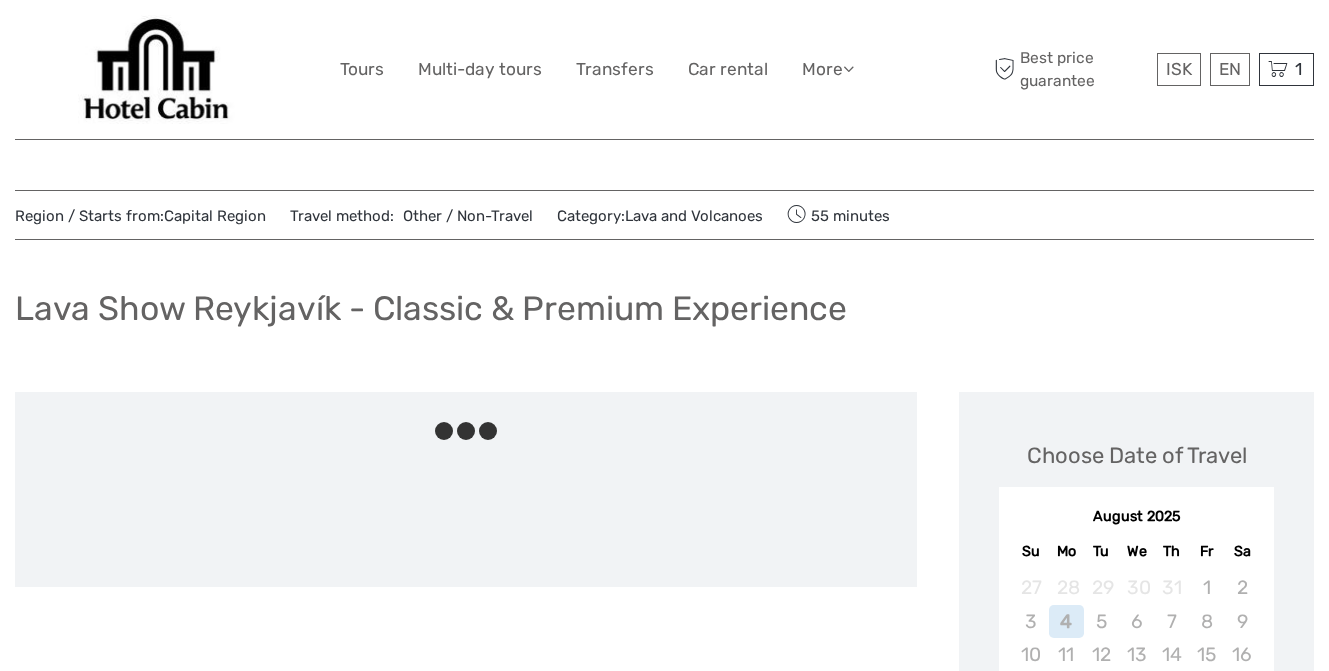 scroll, scrollTop: 0, scrollLeft: 0, axis: both 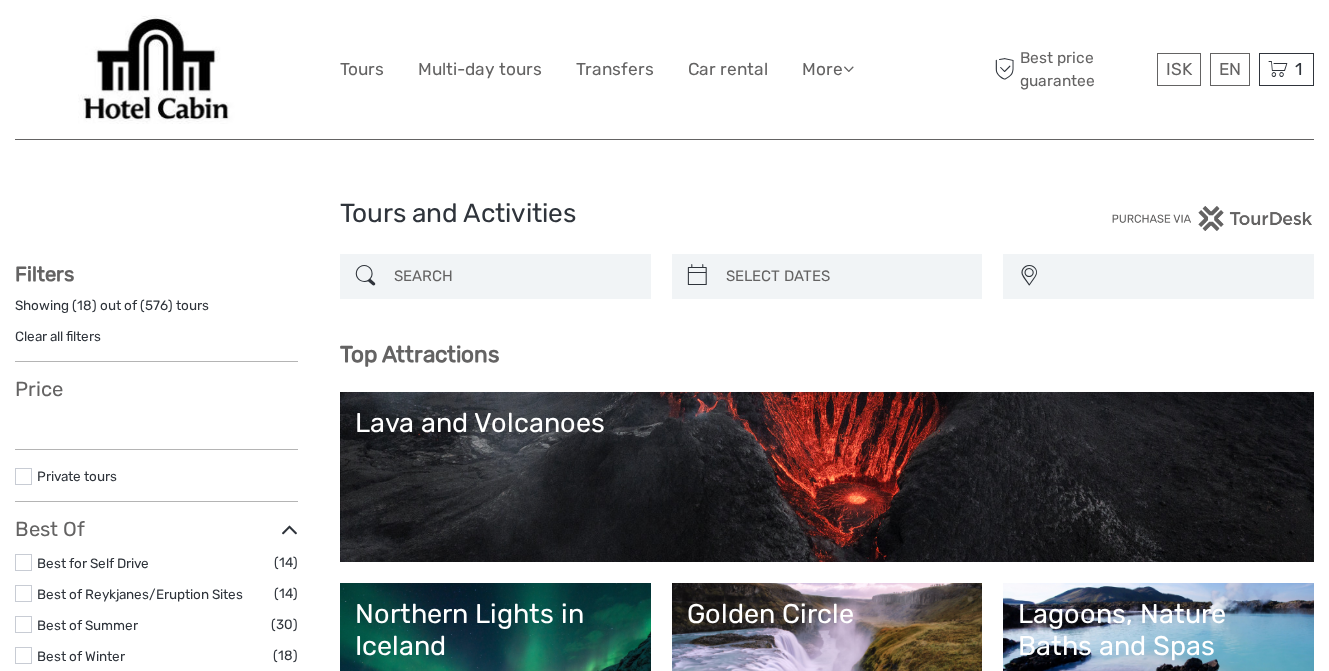 select 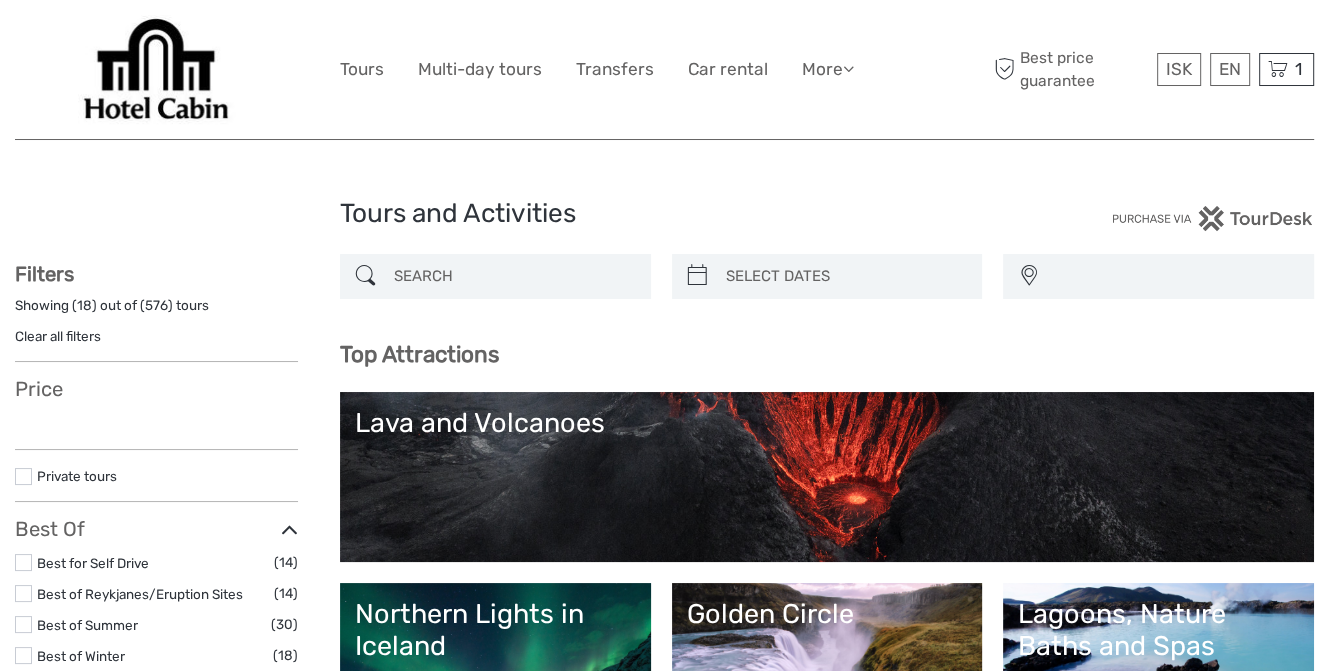 select 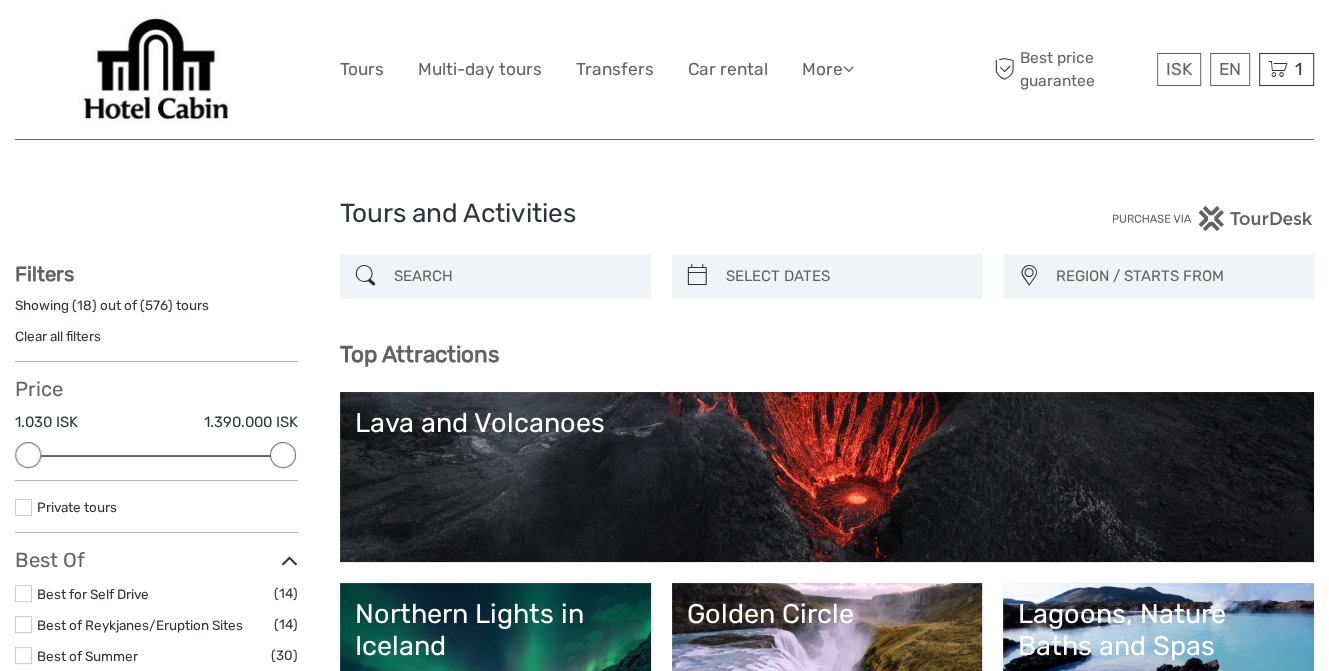 scroll, scrollTop: 0, scrollLeft: 0, axis: both 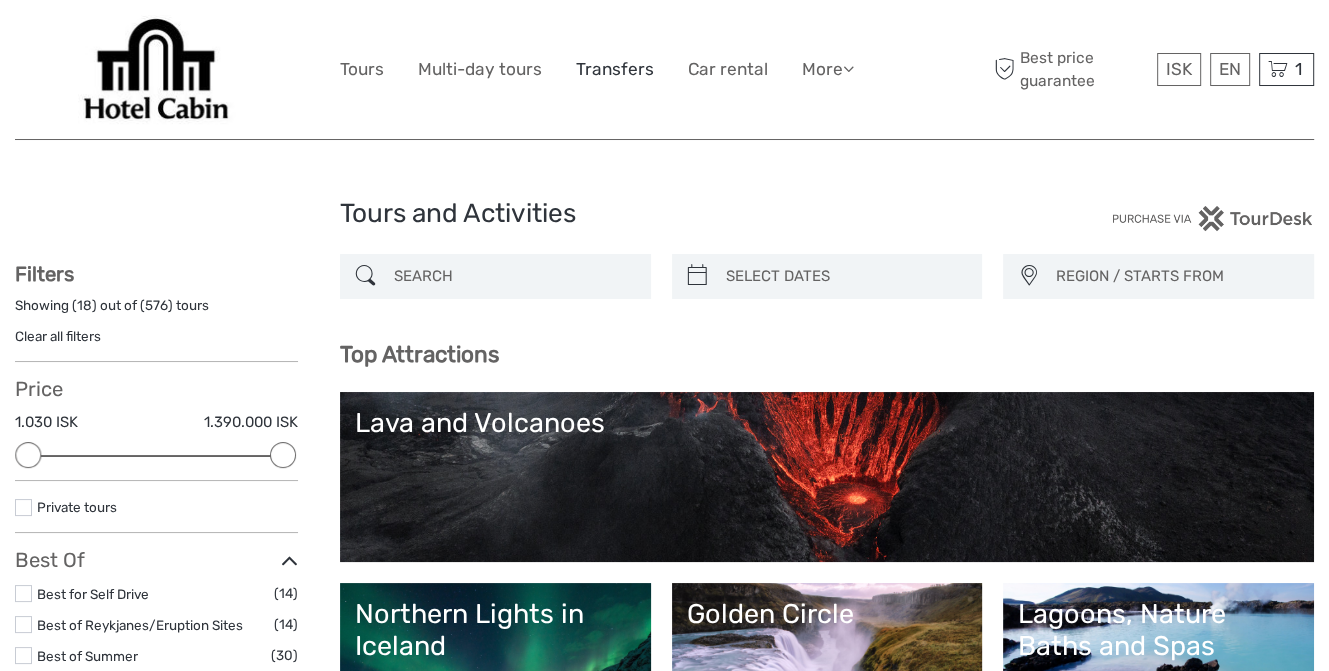 click on "Transfers" at bounding box center (615, 69) 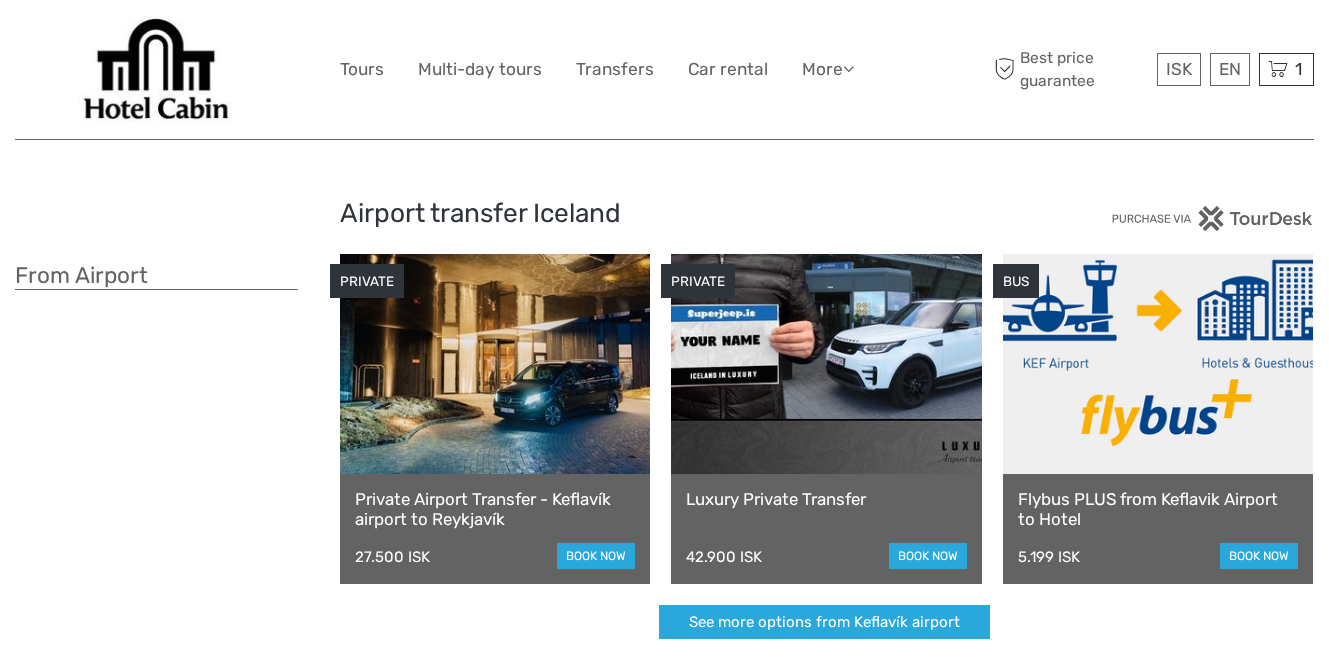 scroll, scrollTop: 0, scrollLeft: 0, axis: both 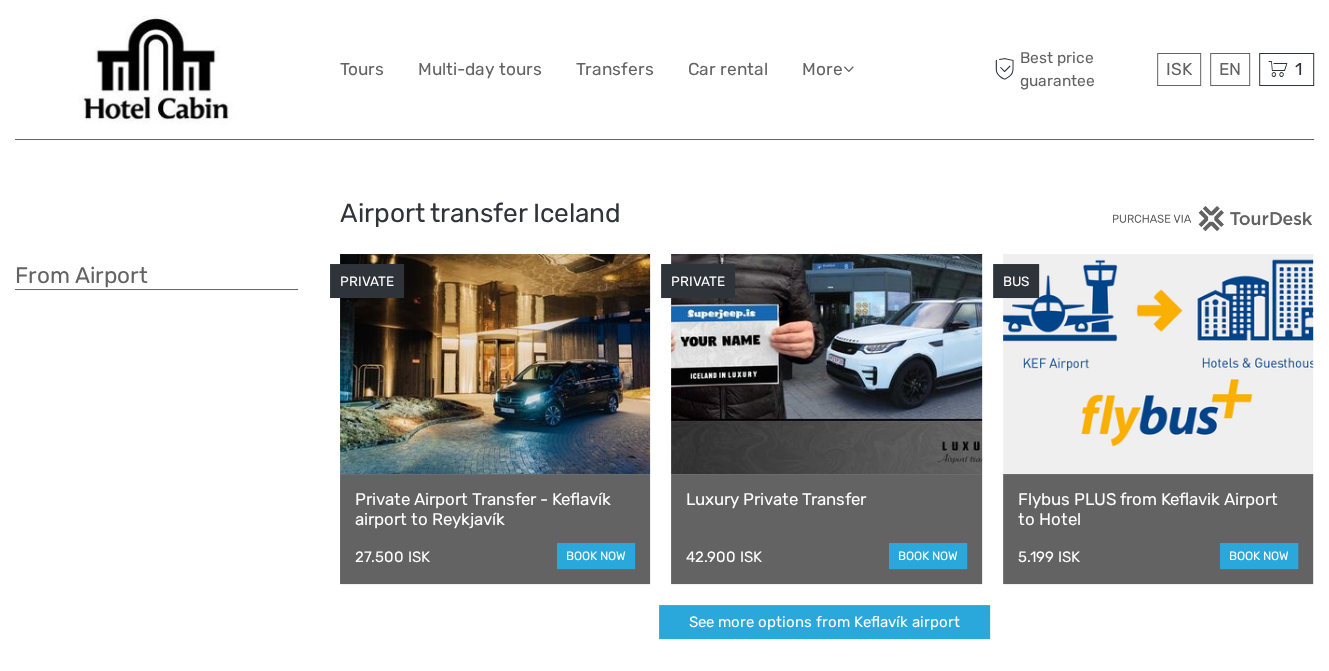 click at bounding box center (1158, 364) 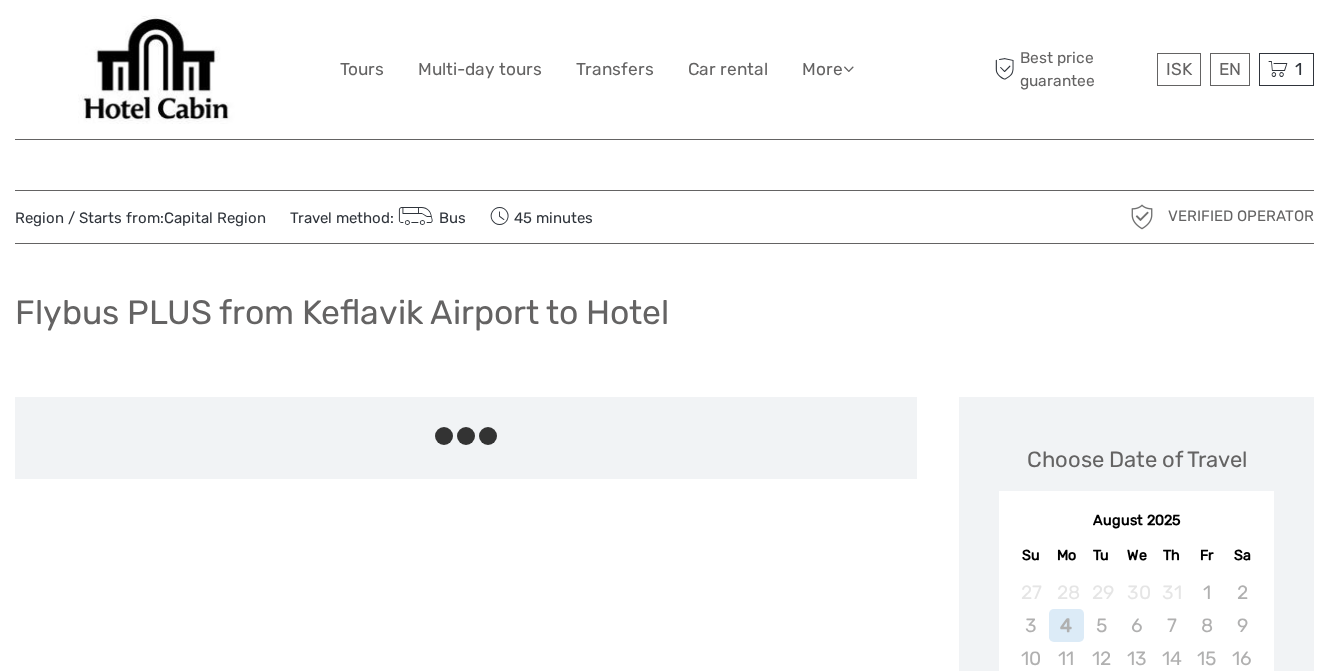 scroll, scrollTop: 0, scrollLeft: 0, axis: both 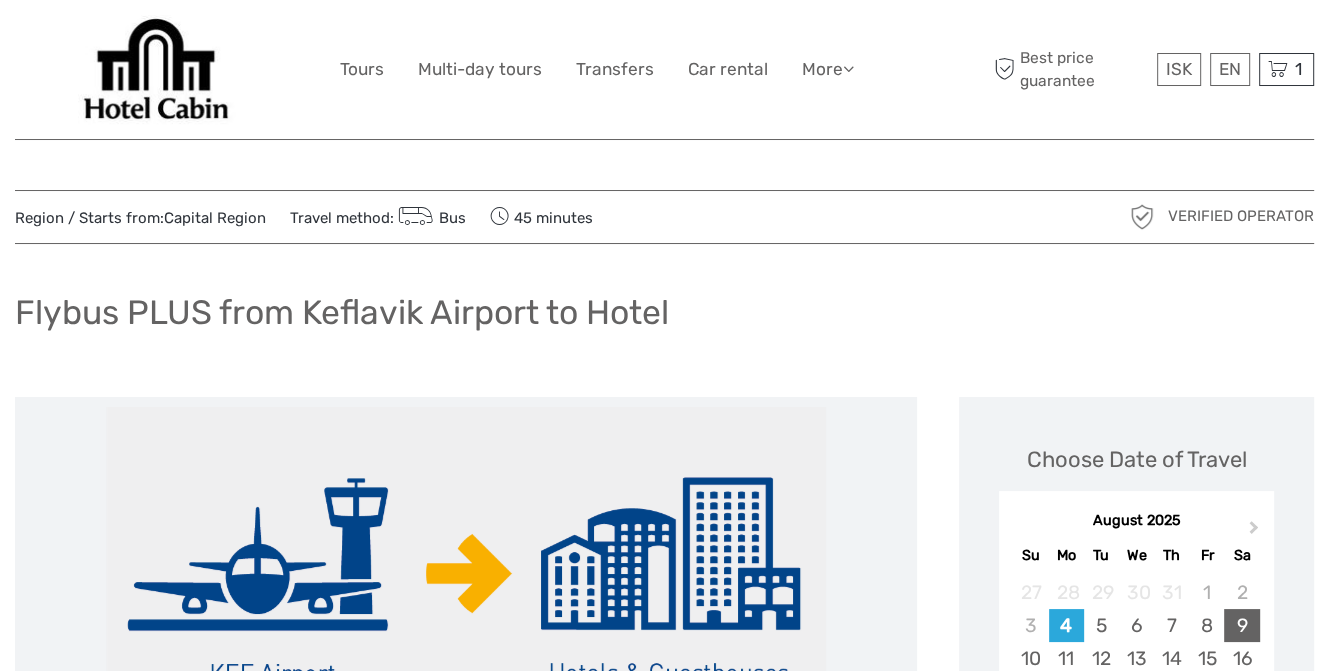 click on "9" at bounding box center (1241, 625) 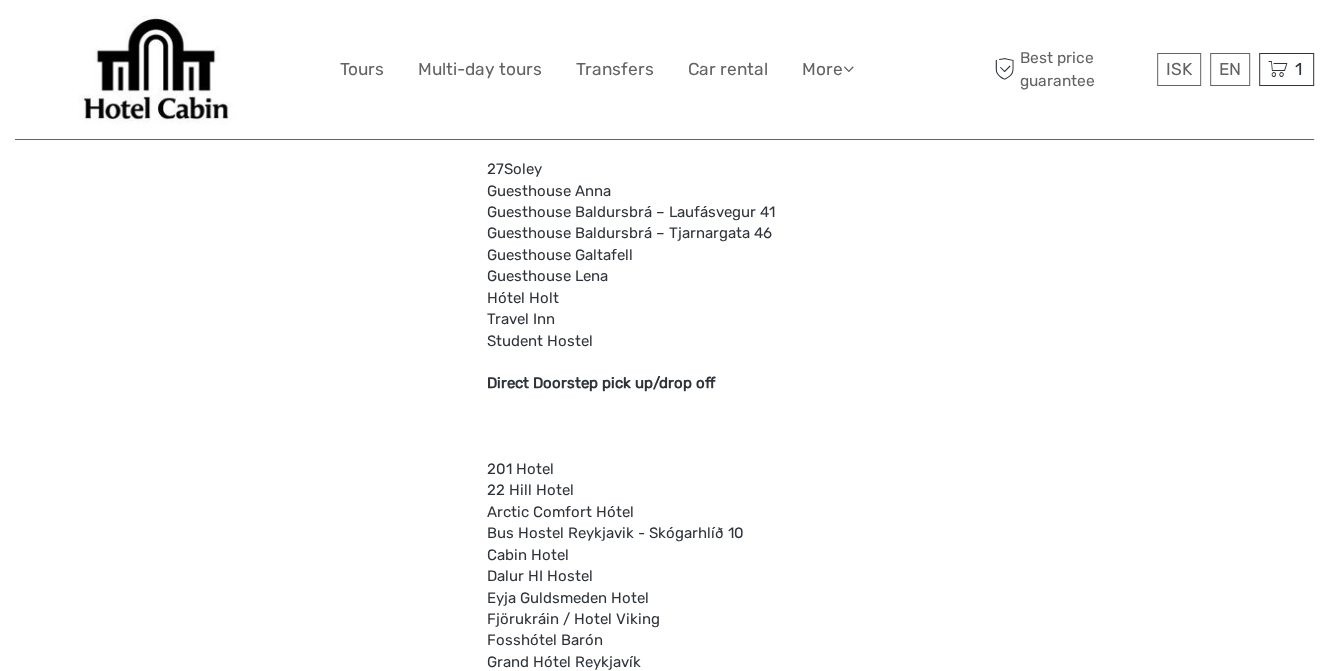 scroll, scrollTop: 5700, scrollLeft: 0, axis: vertical 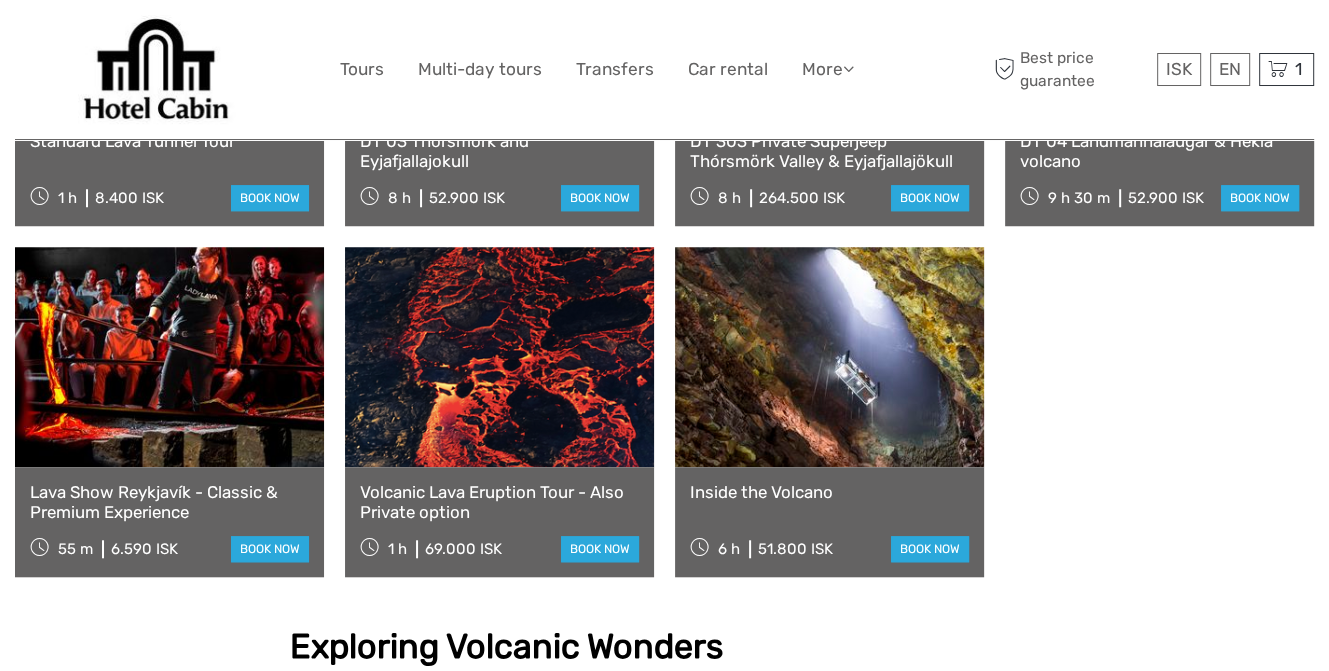 click at bounding box center (499, 357) 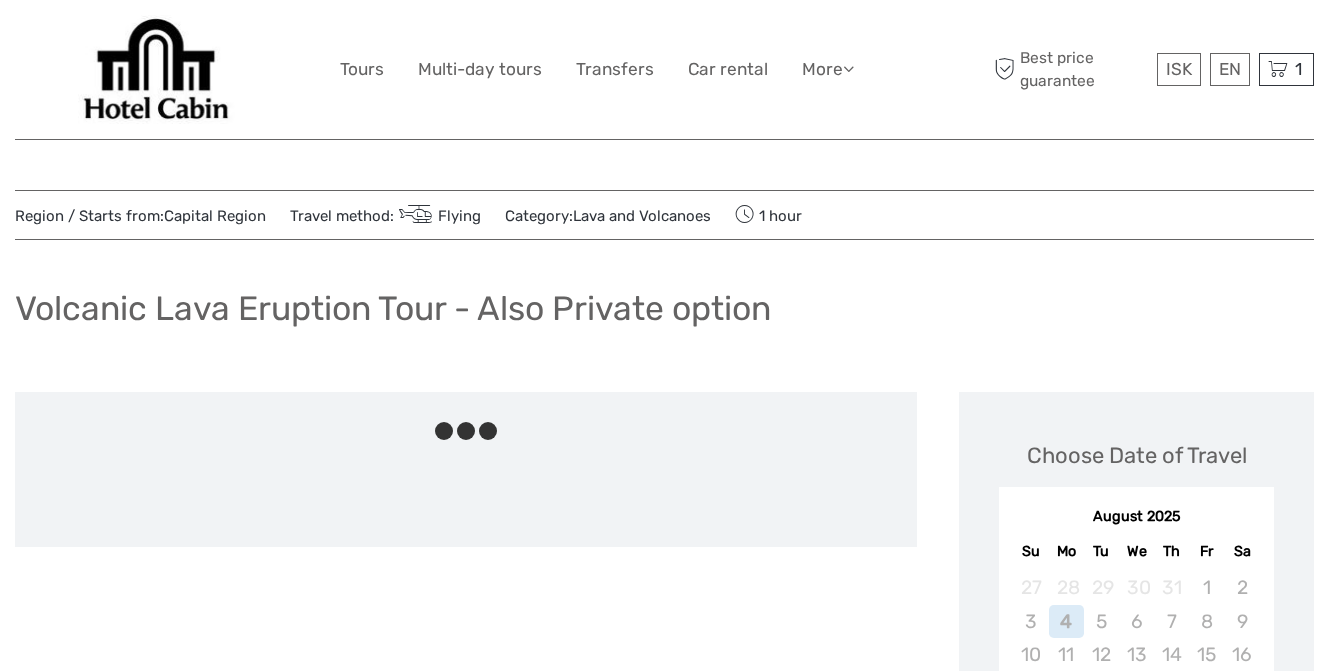scroll, scrollTop: 0, scrollLeft: 0, axis: both 